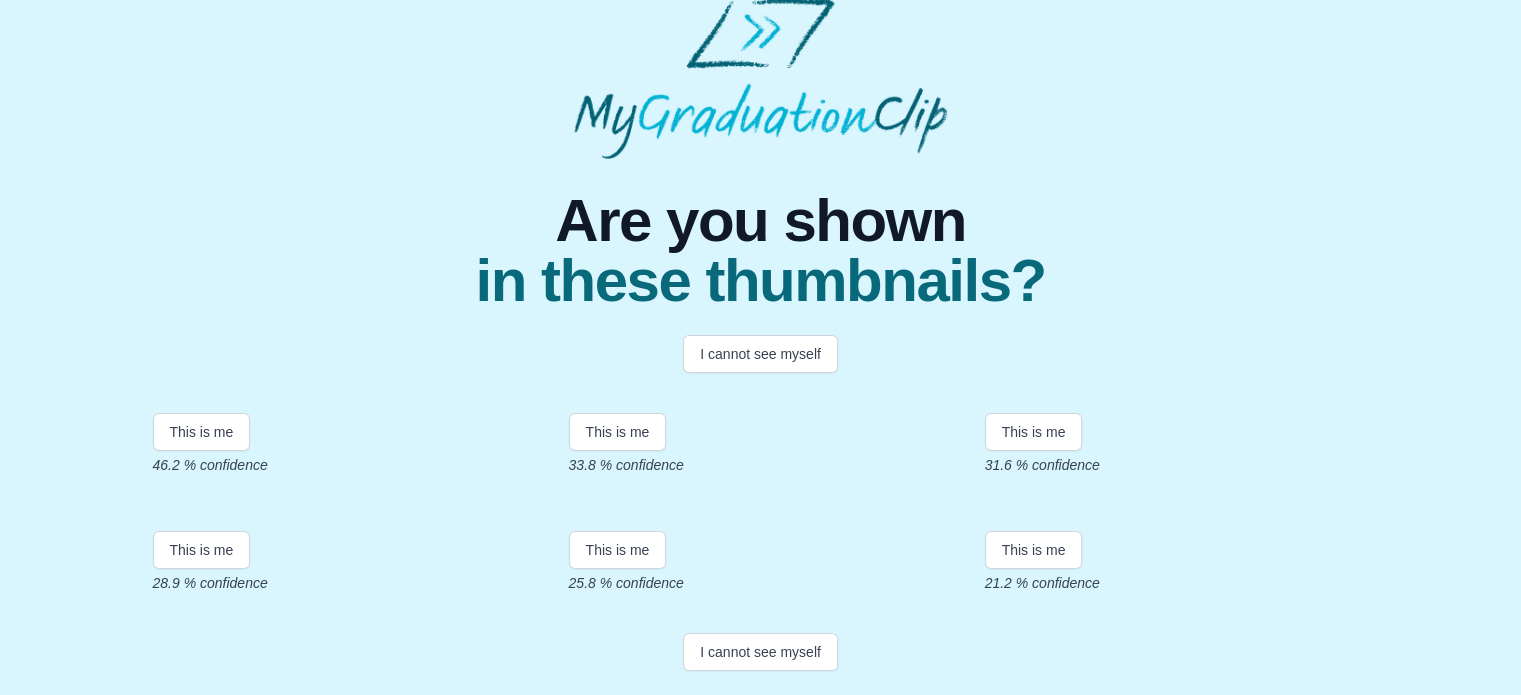 scroll, scrollTop: 390, scrollLeft: 0, axis: vertical 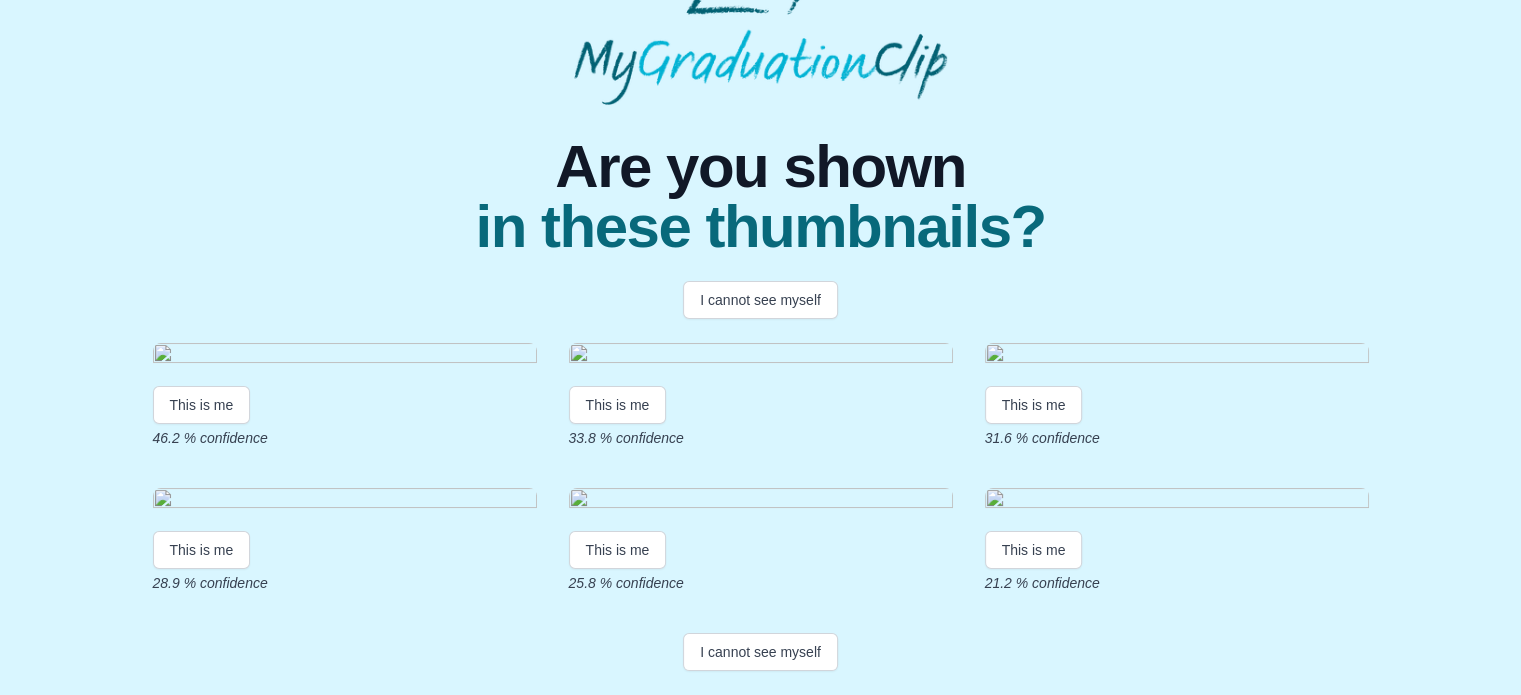 click at bounding box center [345, 356] 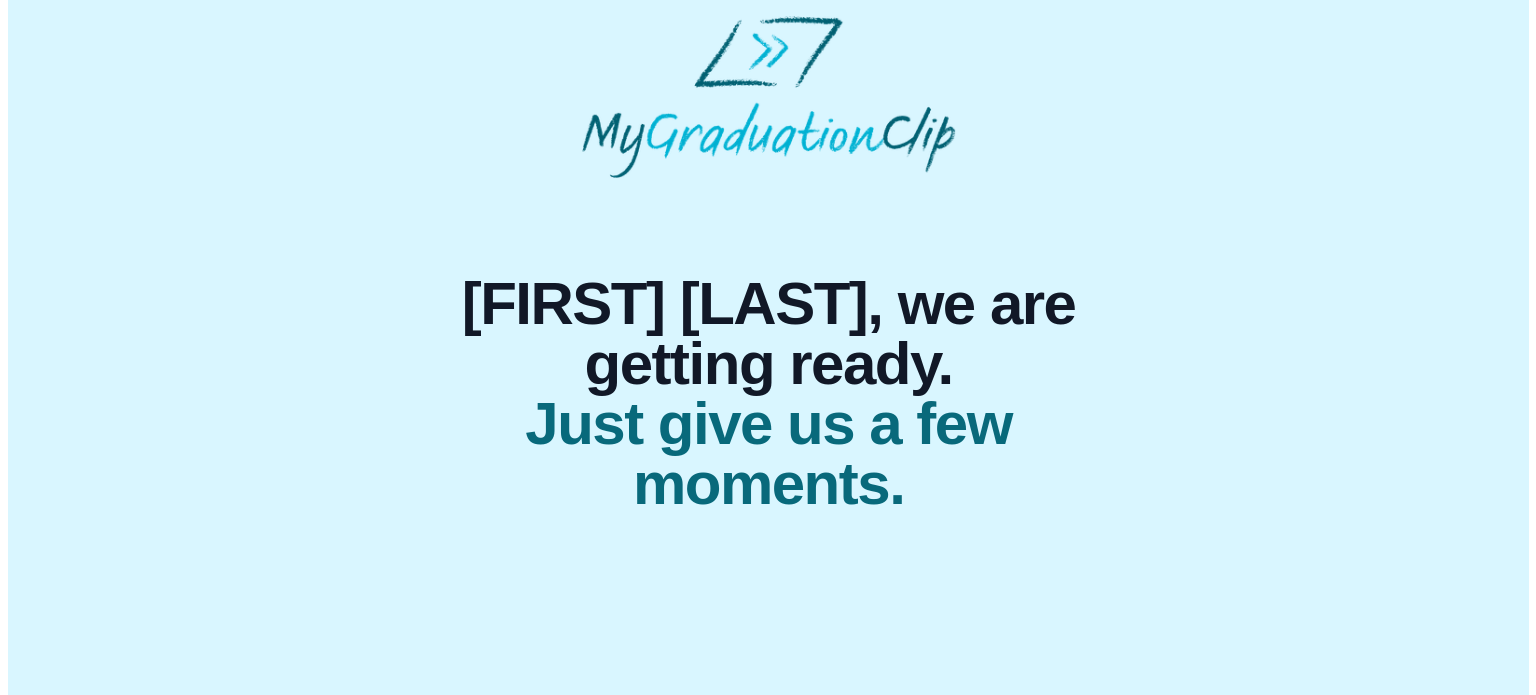 scroll, scrollTop: 0, scrollLeft: 0, axis: both 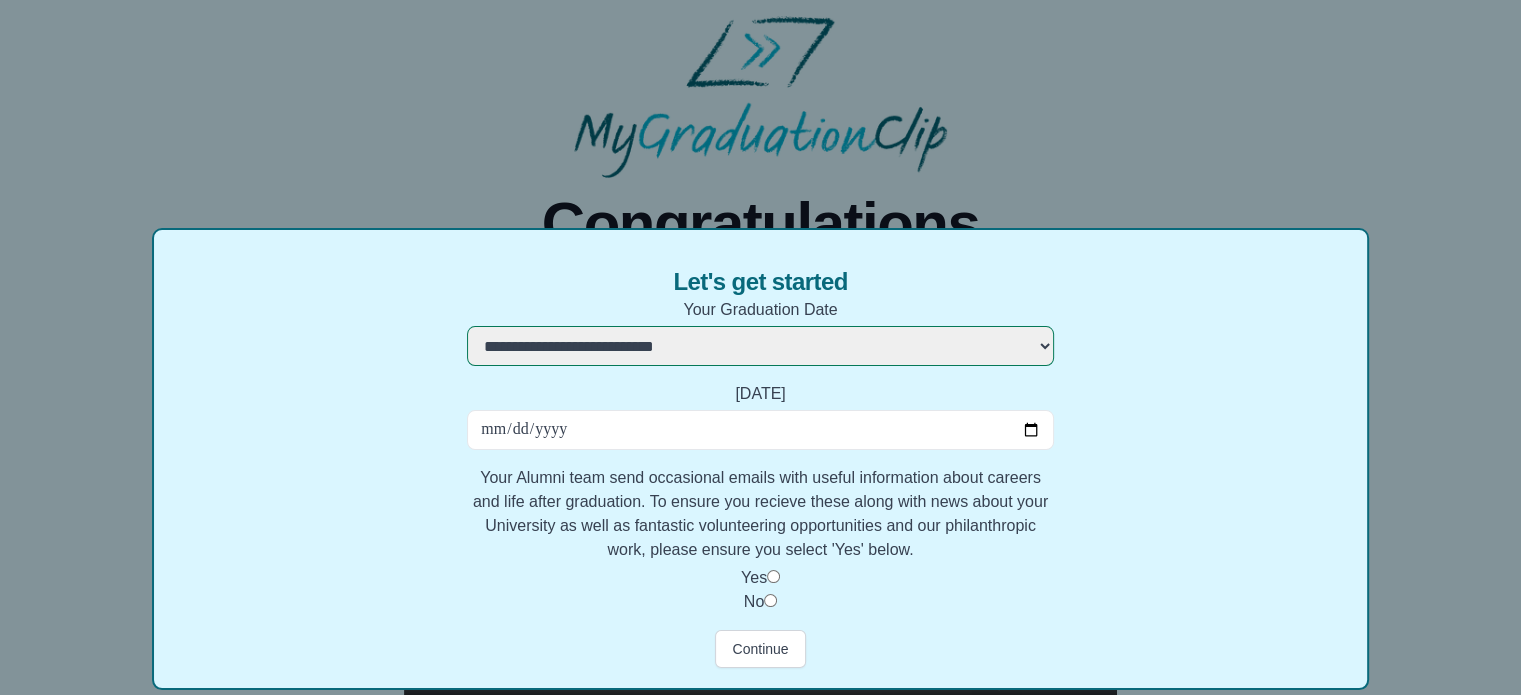 click on "[DATE]" at bounding box center [760, 430] 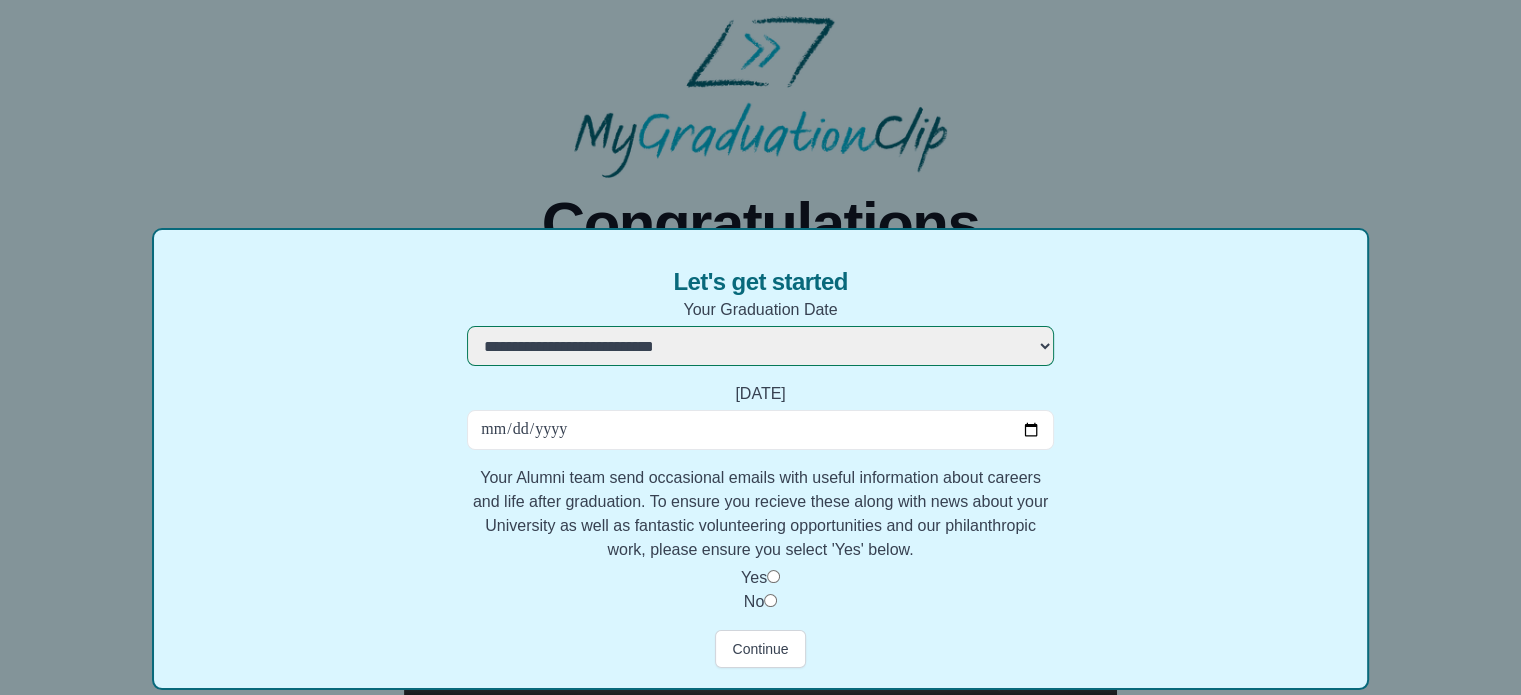 click on "**********" at bounding box center [760, 347] 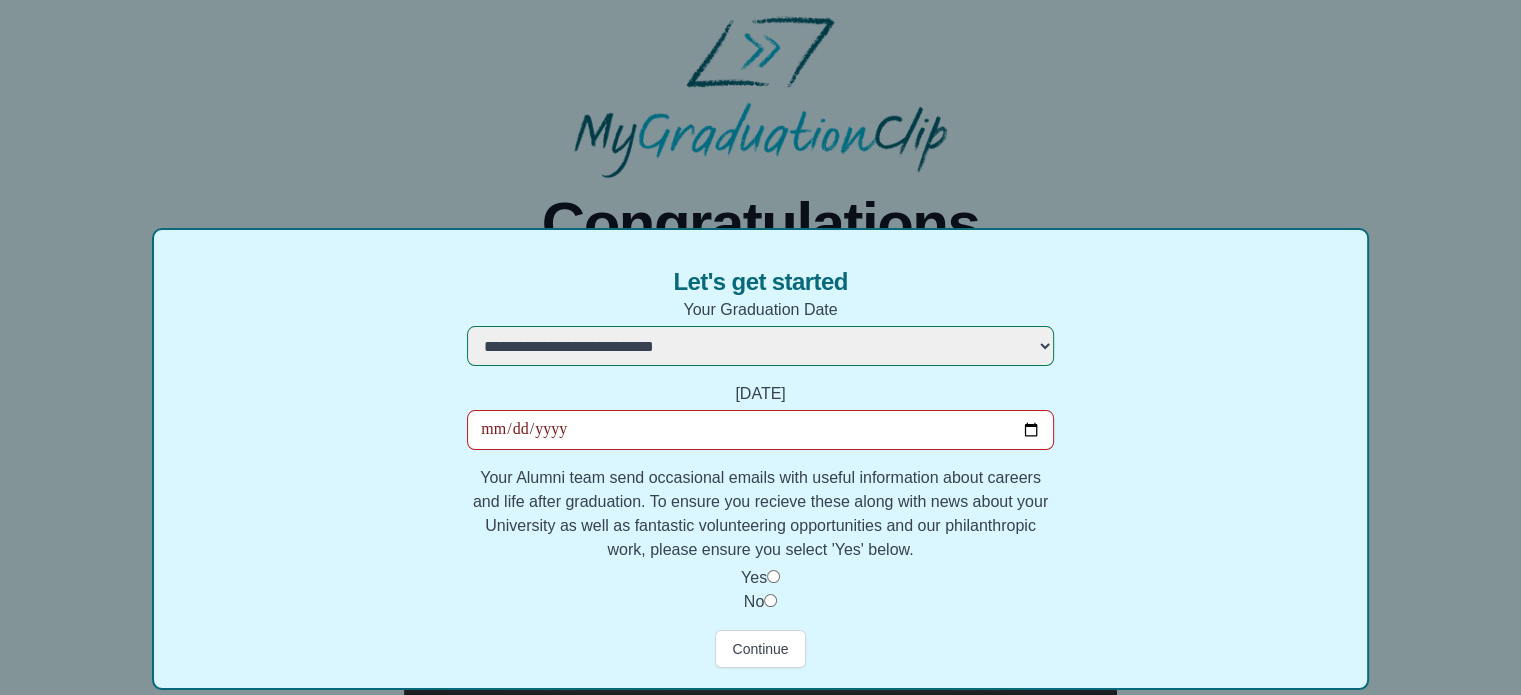 click on "Date Of Birth" at bounding box center [760, 430] 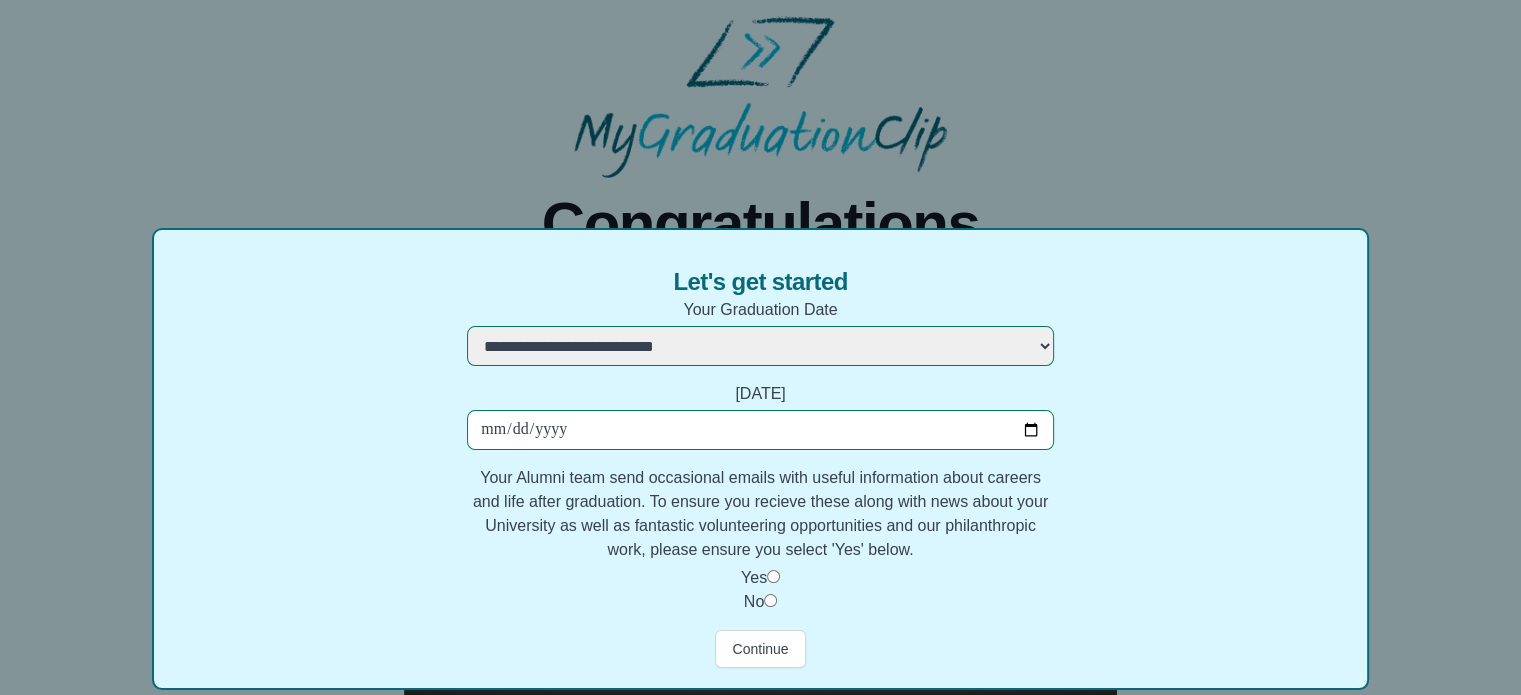 type on "**********" 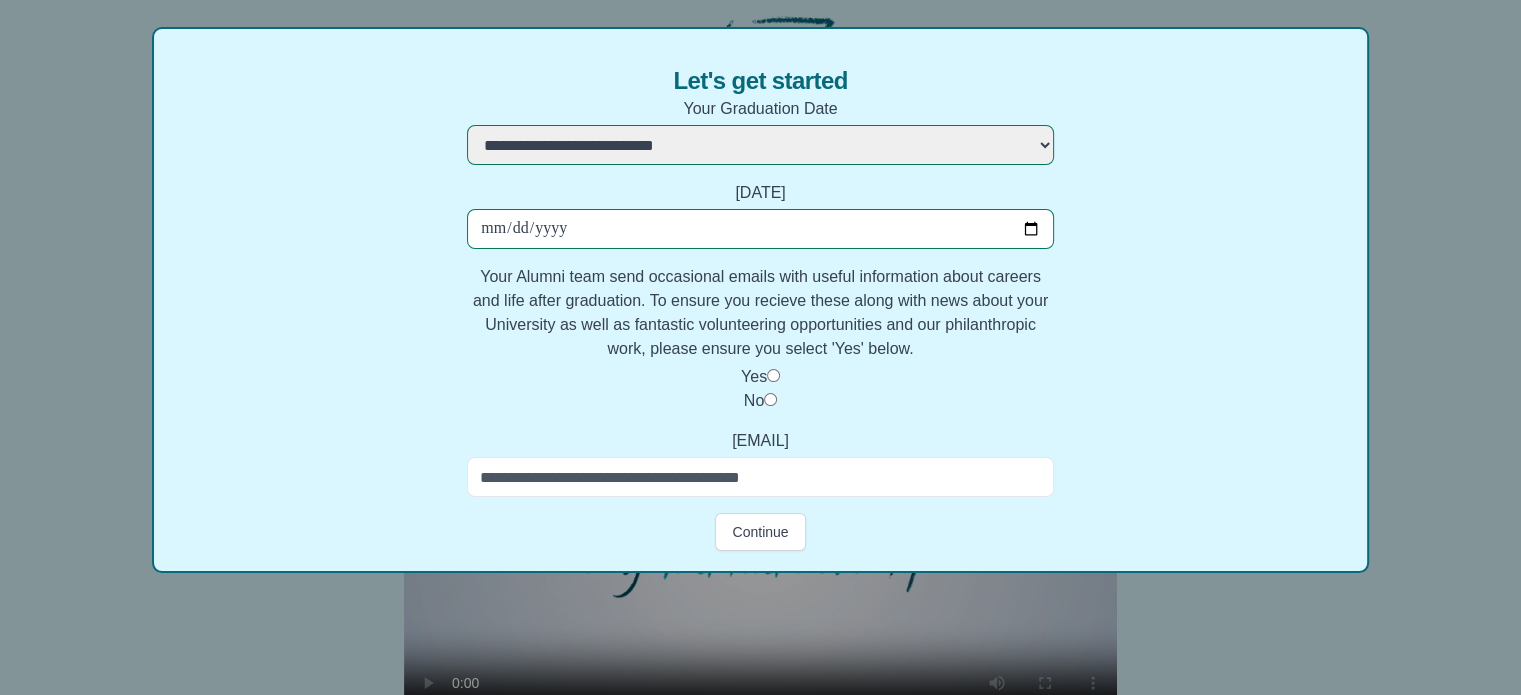 scroll, scrollTop: 212, scrollLeft: 0, axis: vertical 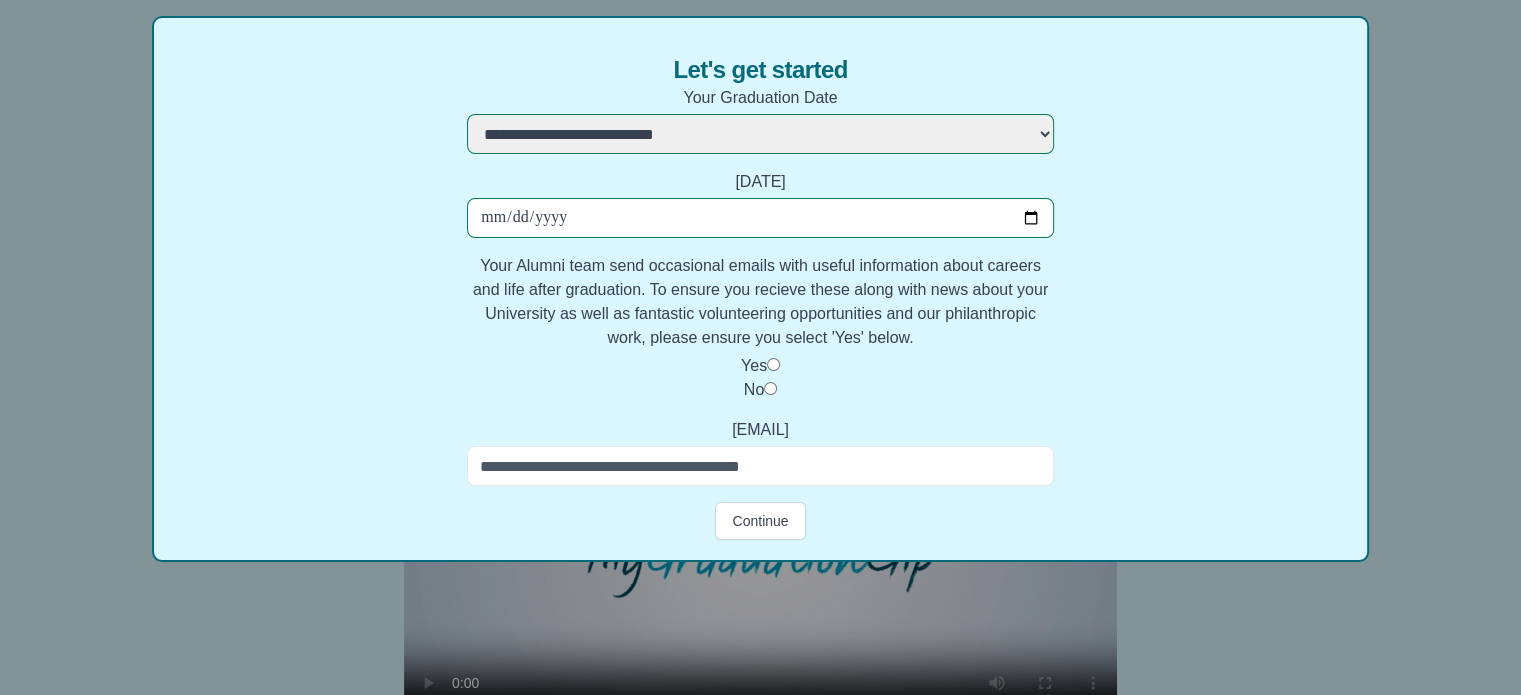 click on "Personal email address" at bounding box center [760, 466] 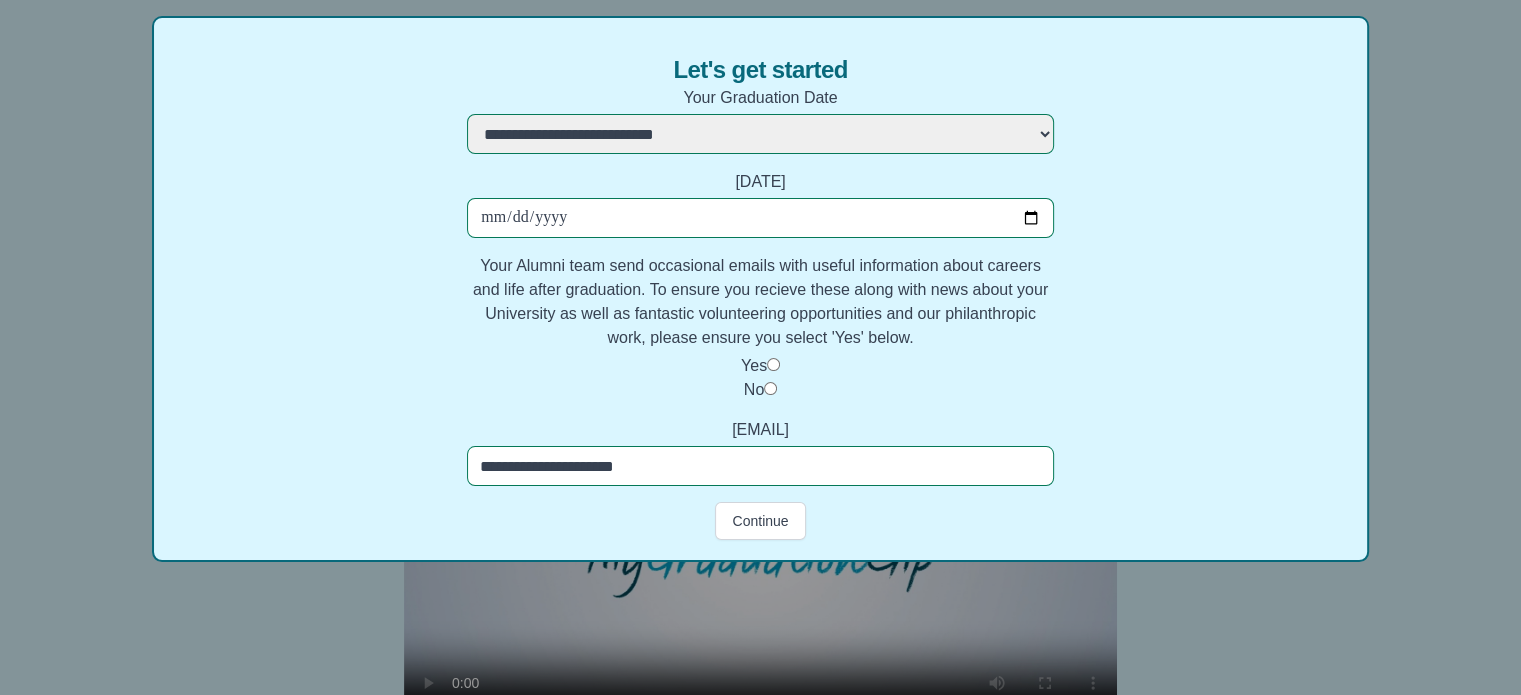 click on "Continue" at bounding box center (760, 521) 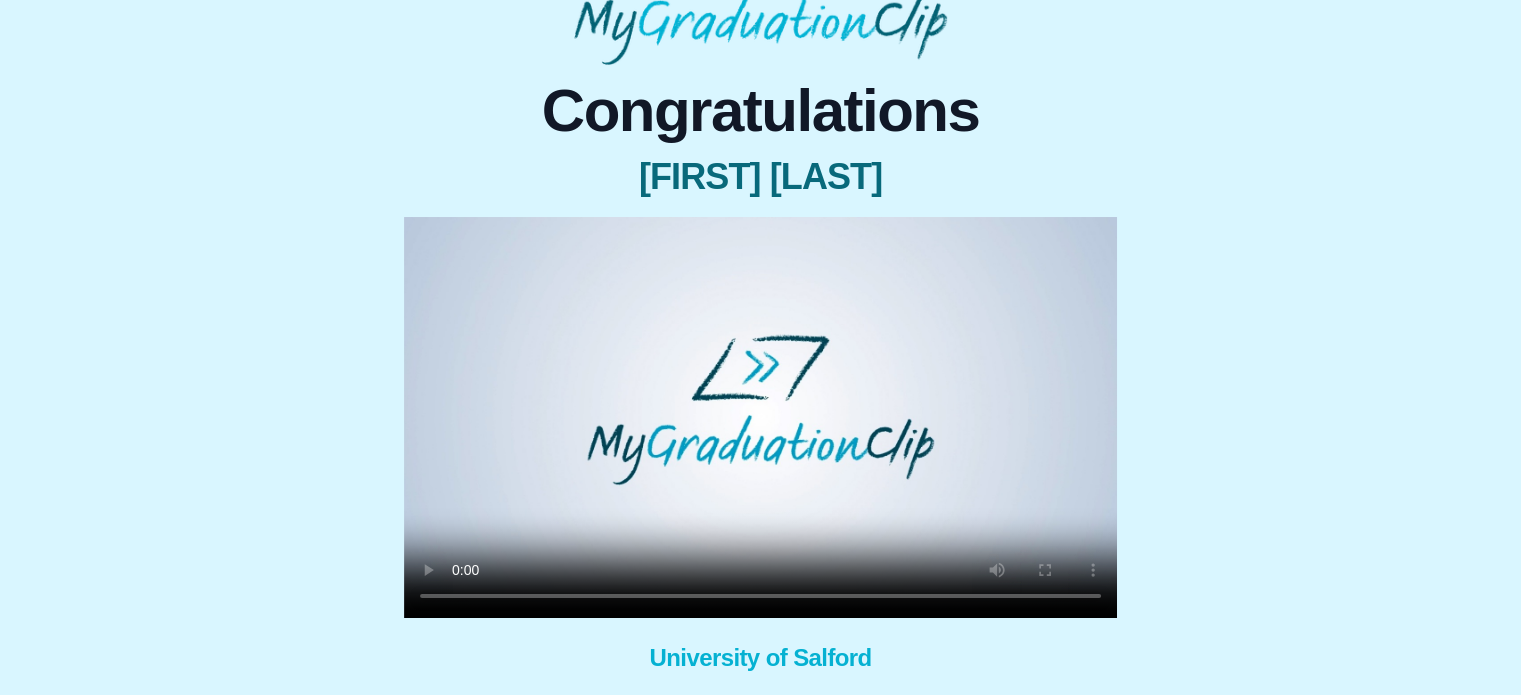 scroll, scrollTop: 214, scrollLeft: 0, axis: vertical 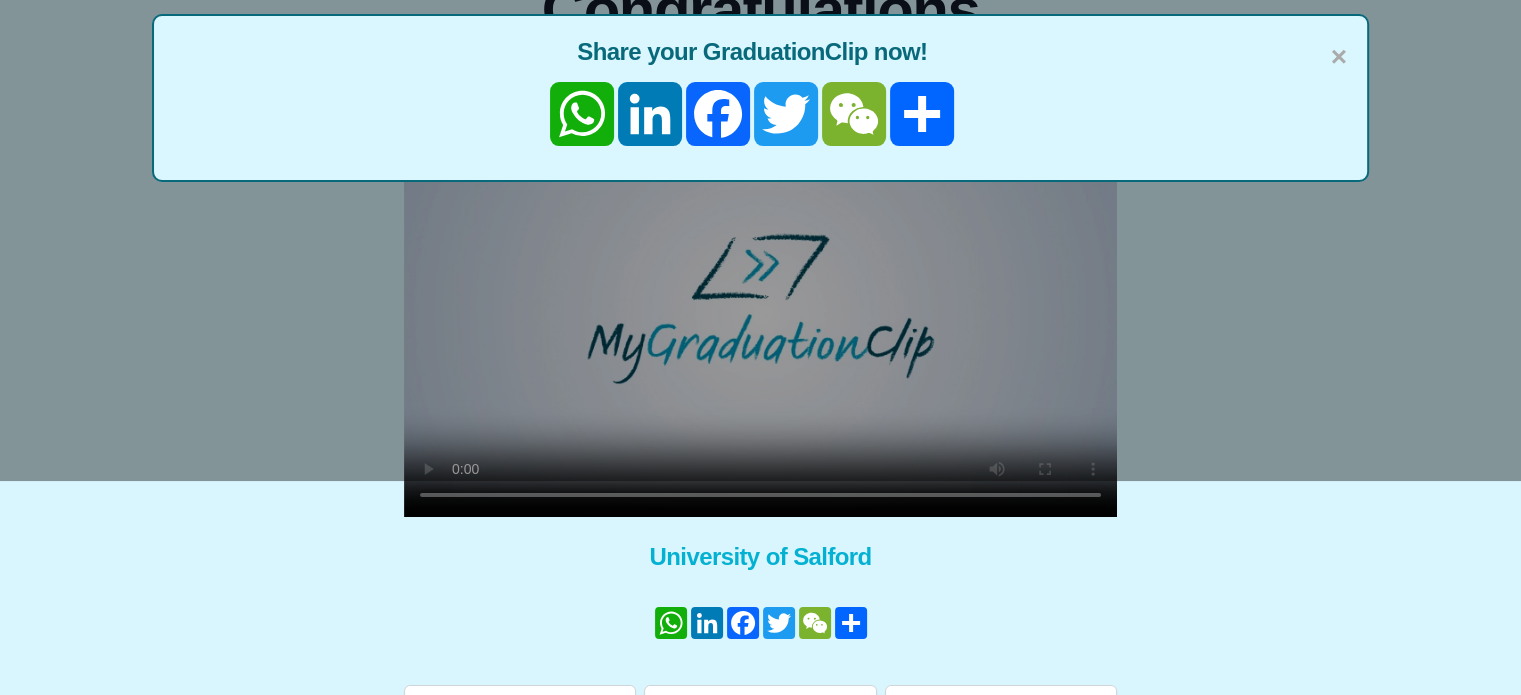 click on "×" at bounding box center [1339, 57] 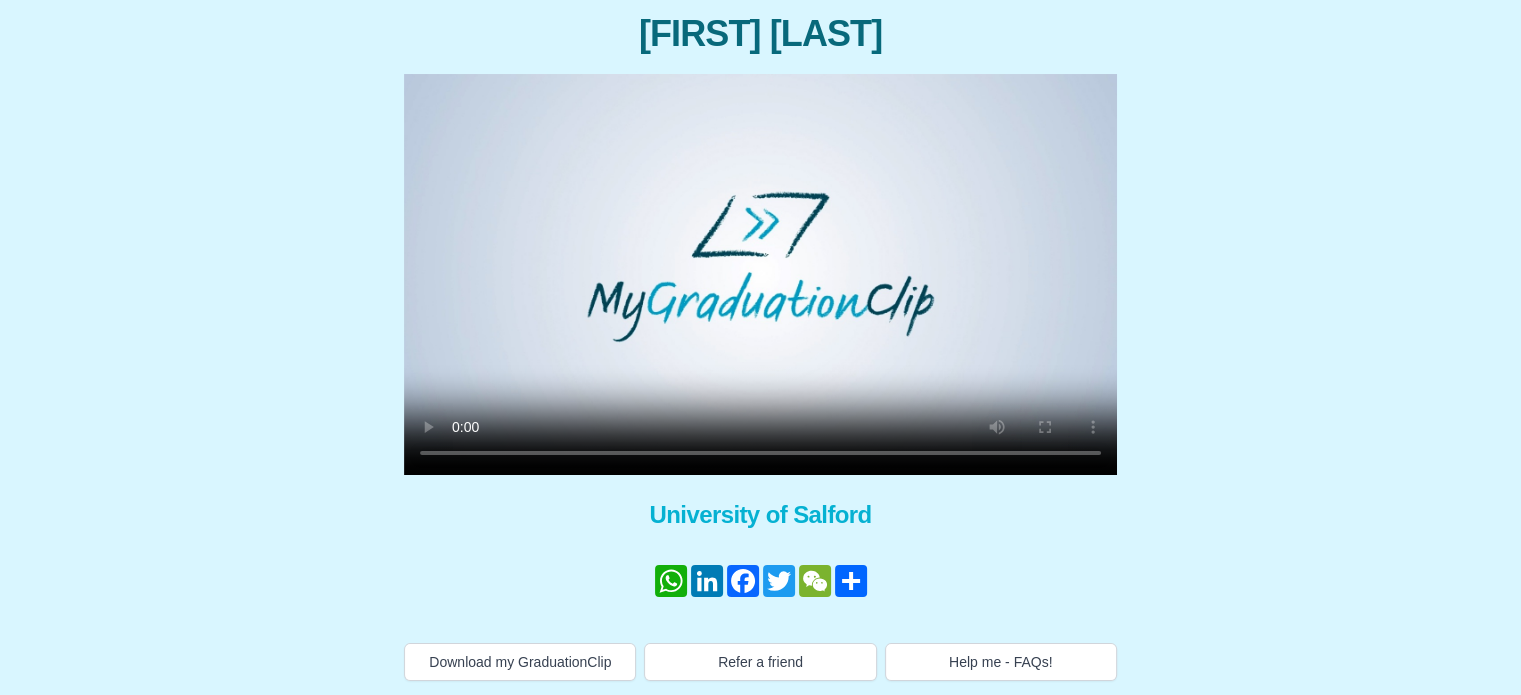 scroll, scrollTop: 0, scrollLeft: 0, axis: both 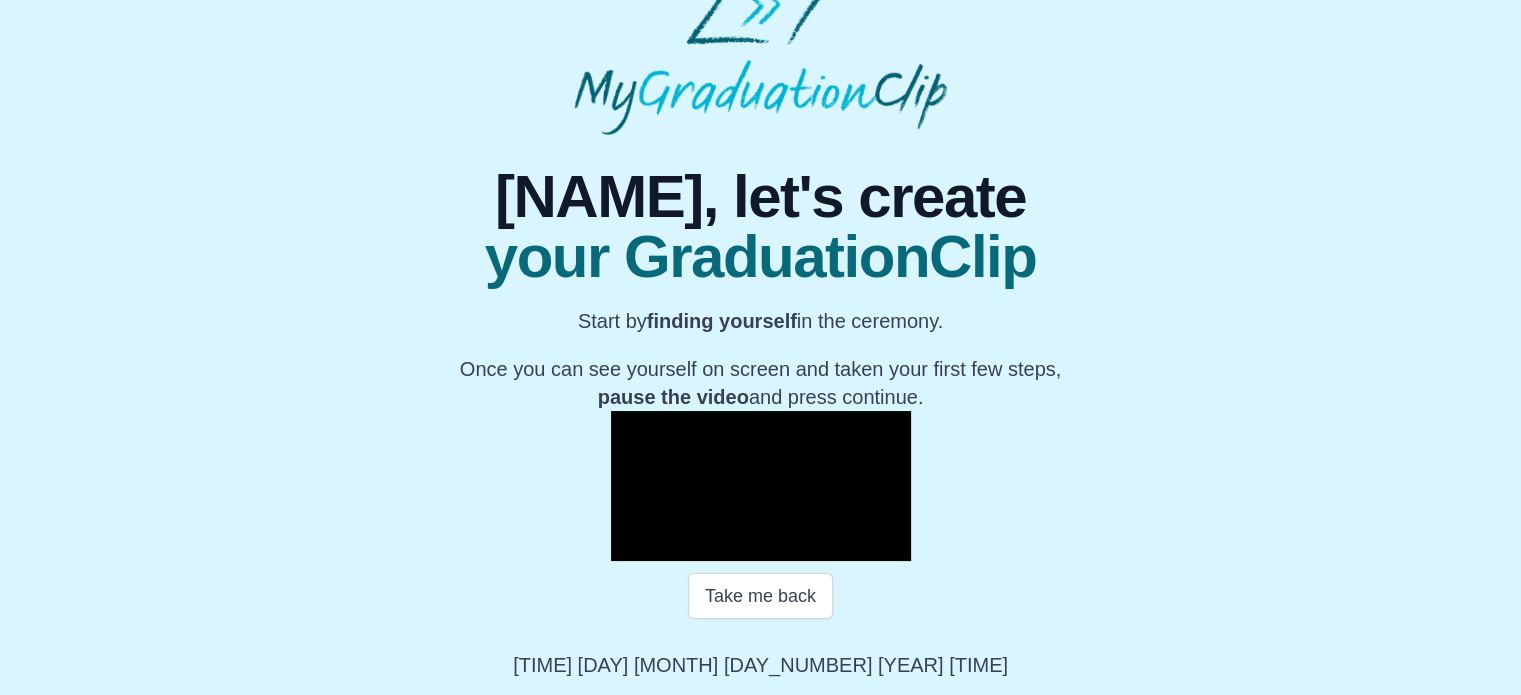 type 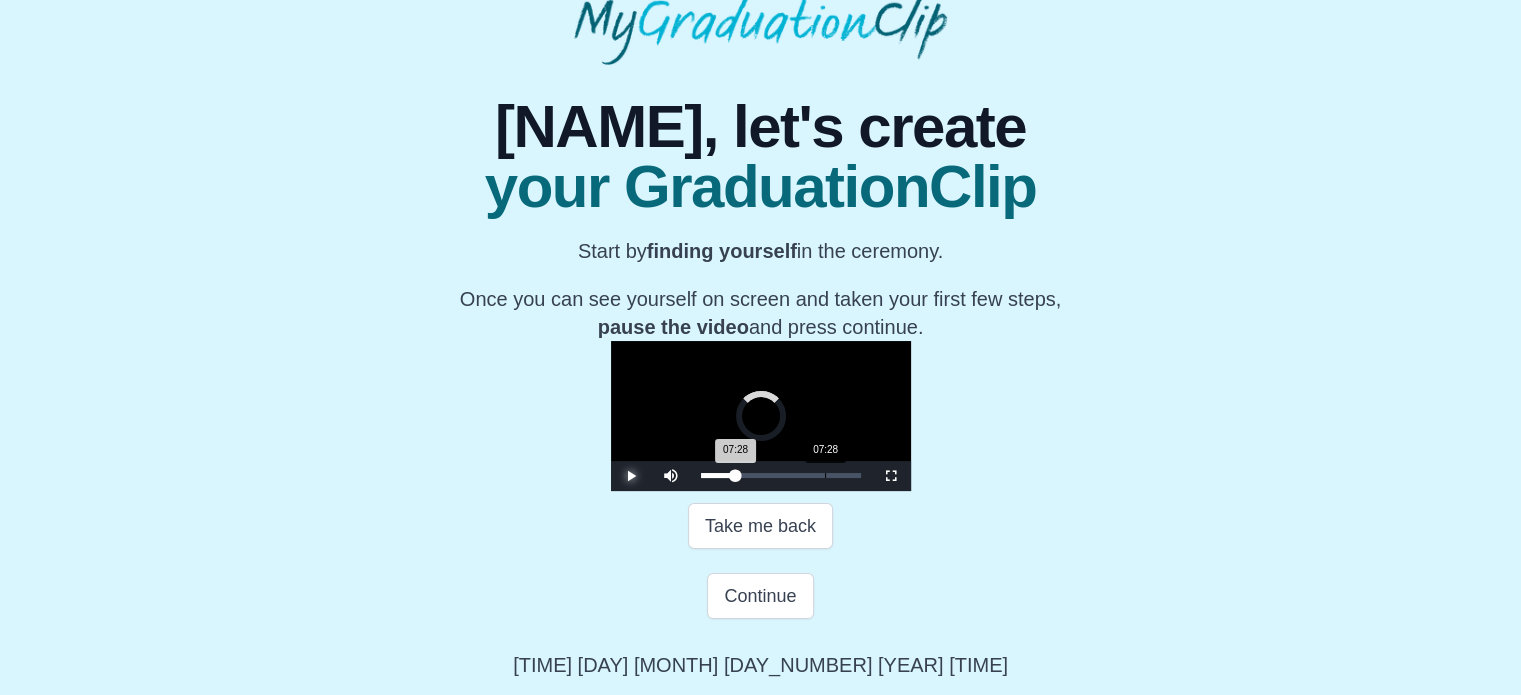 click on "Loaded : 0% [TIME] [TIME] Progress : 0%" at bounding box center (781, 476) 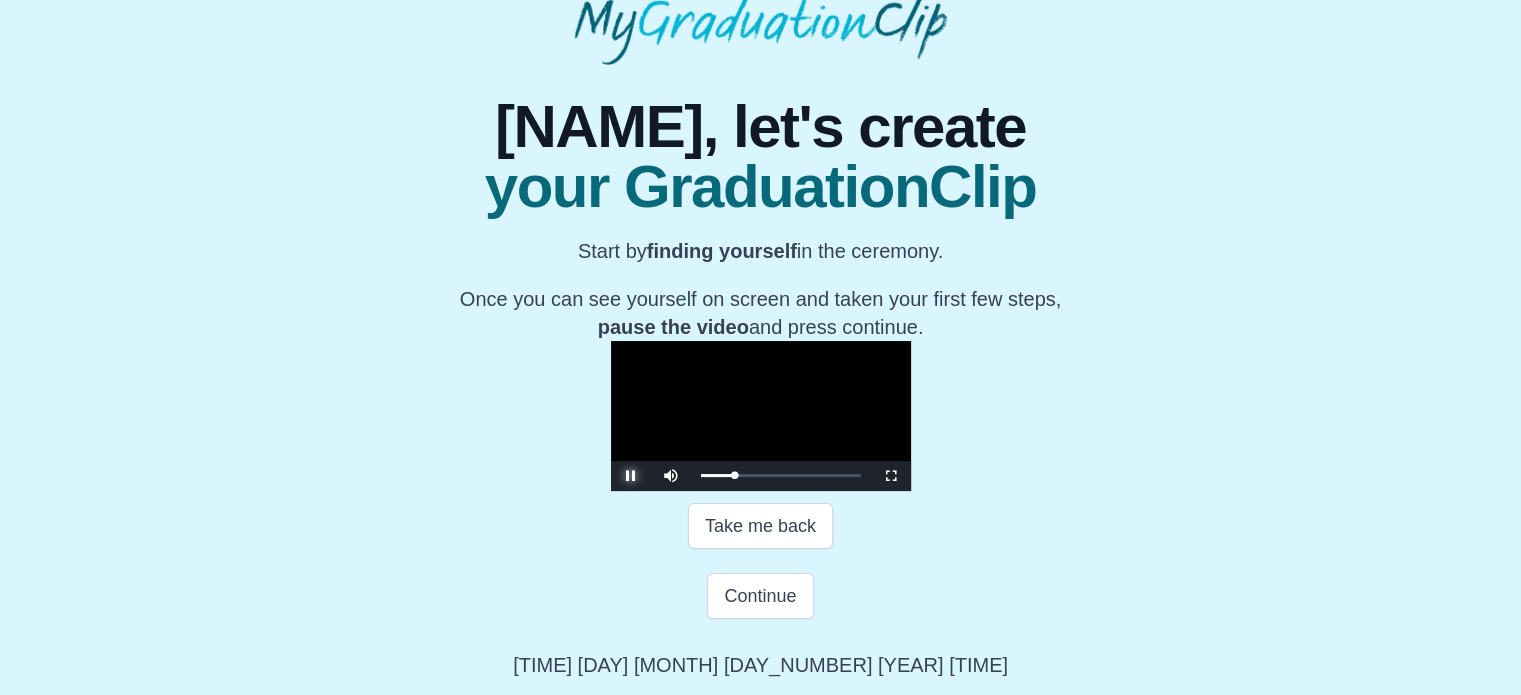 click at bounding box center (631, 476) 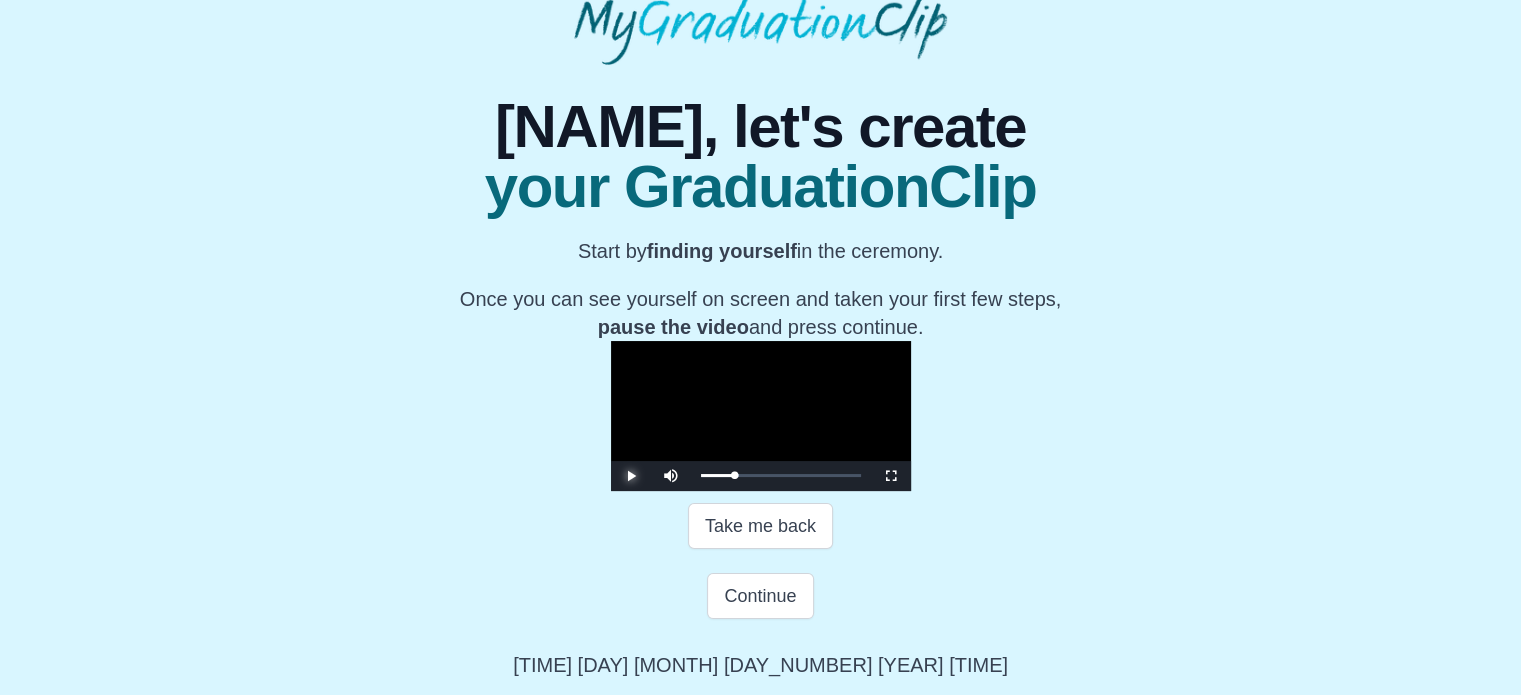 click at bounding box center (631, 476) 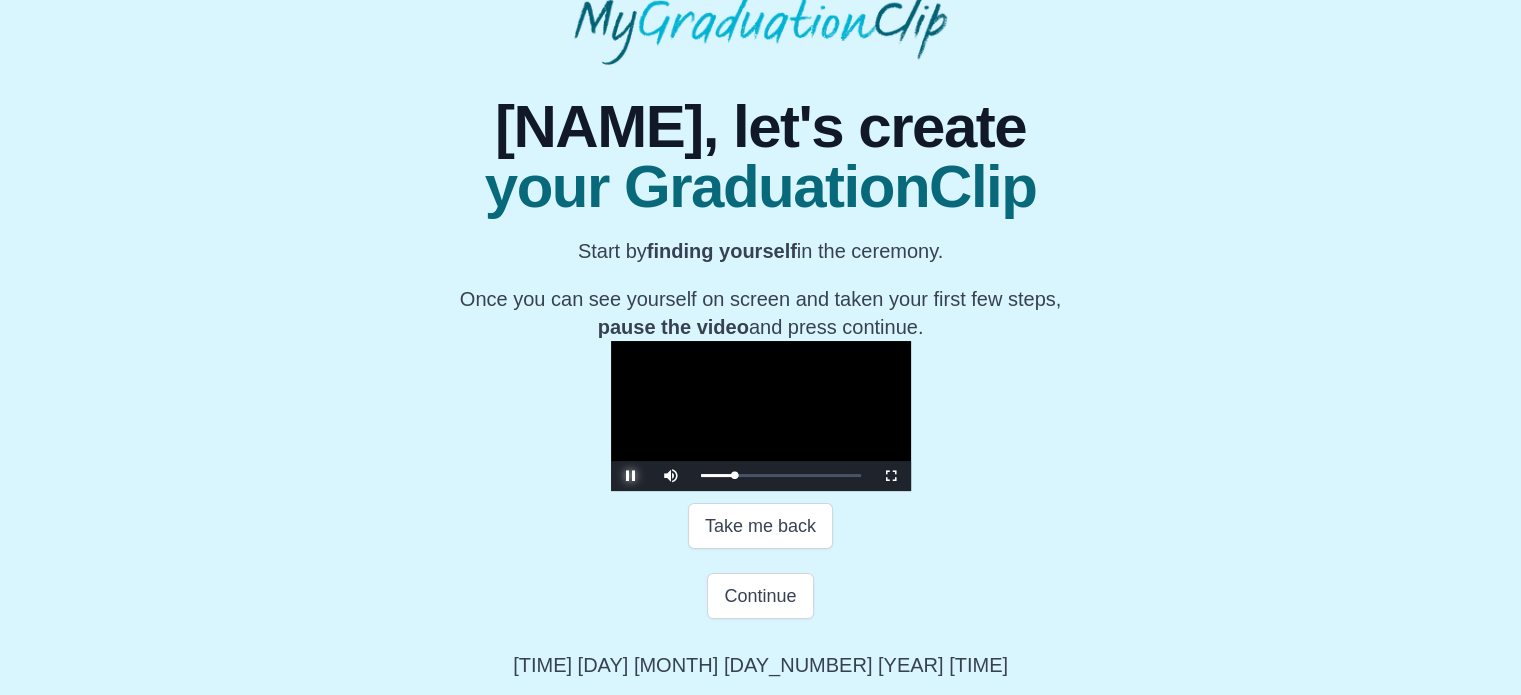 click at bounding box center (631, 476) 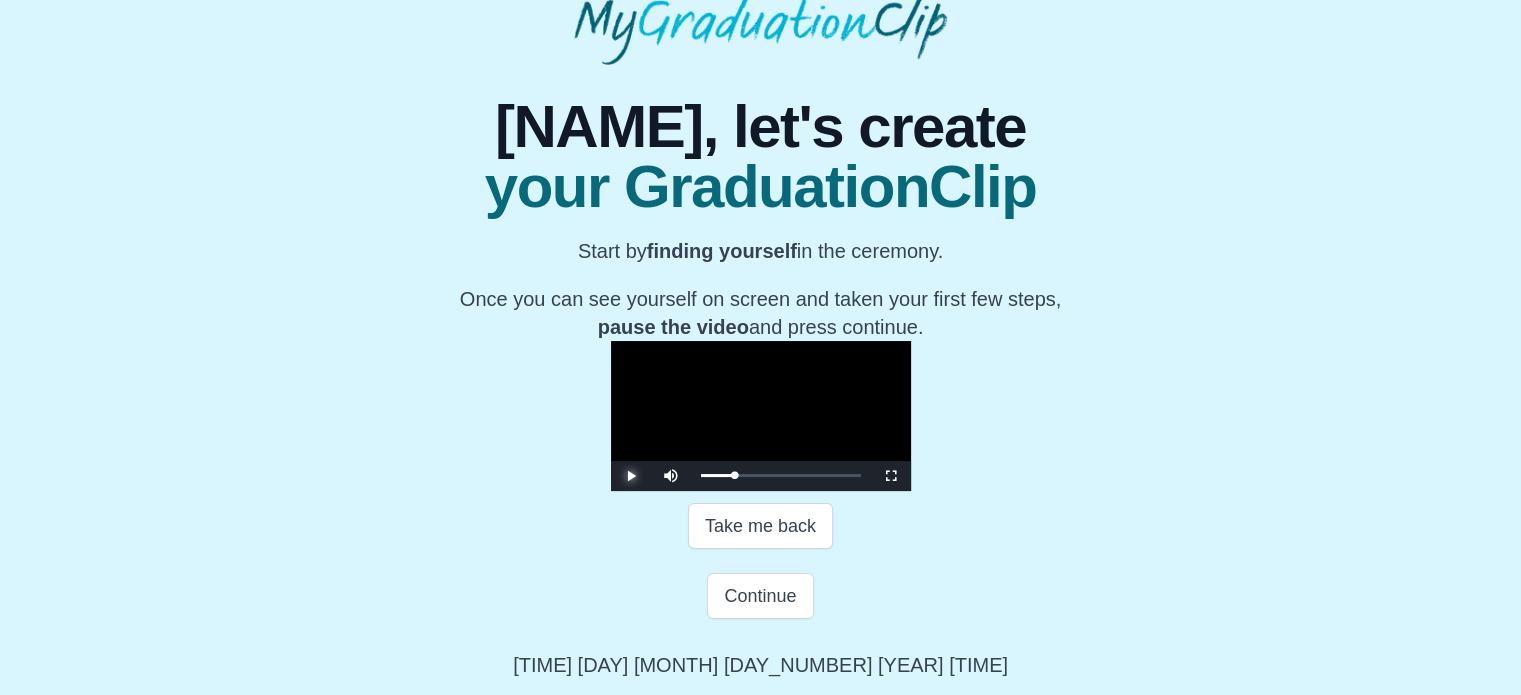 scroll, scrollTop: 390, scrollLeft: 0, axis: vertical 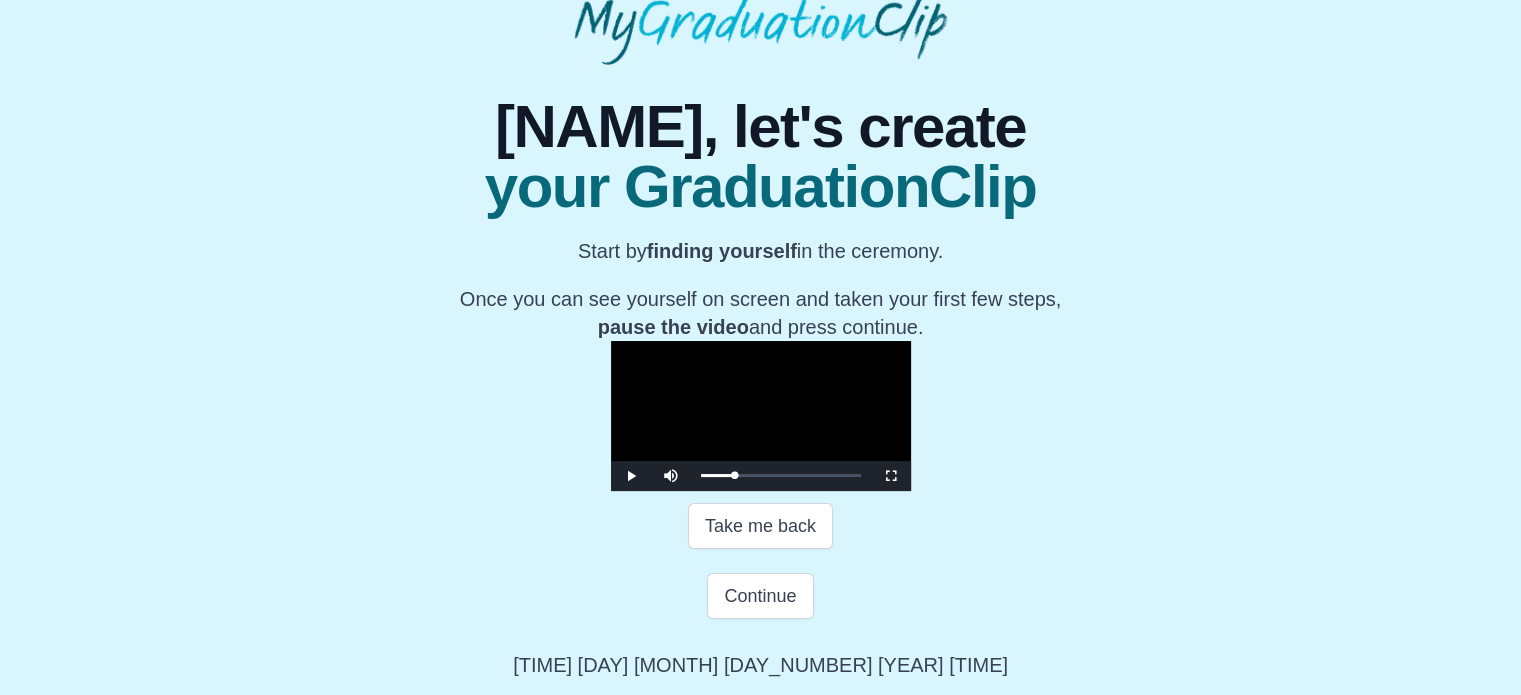 click on "Continue" at bounding box center [760, 526] 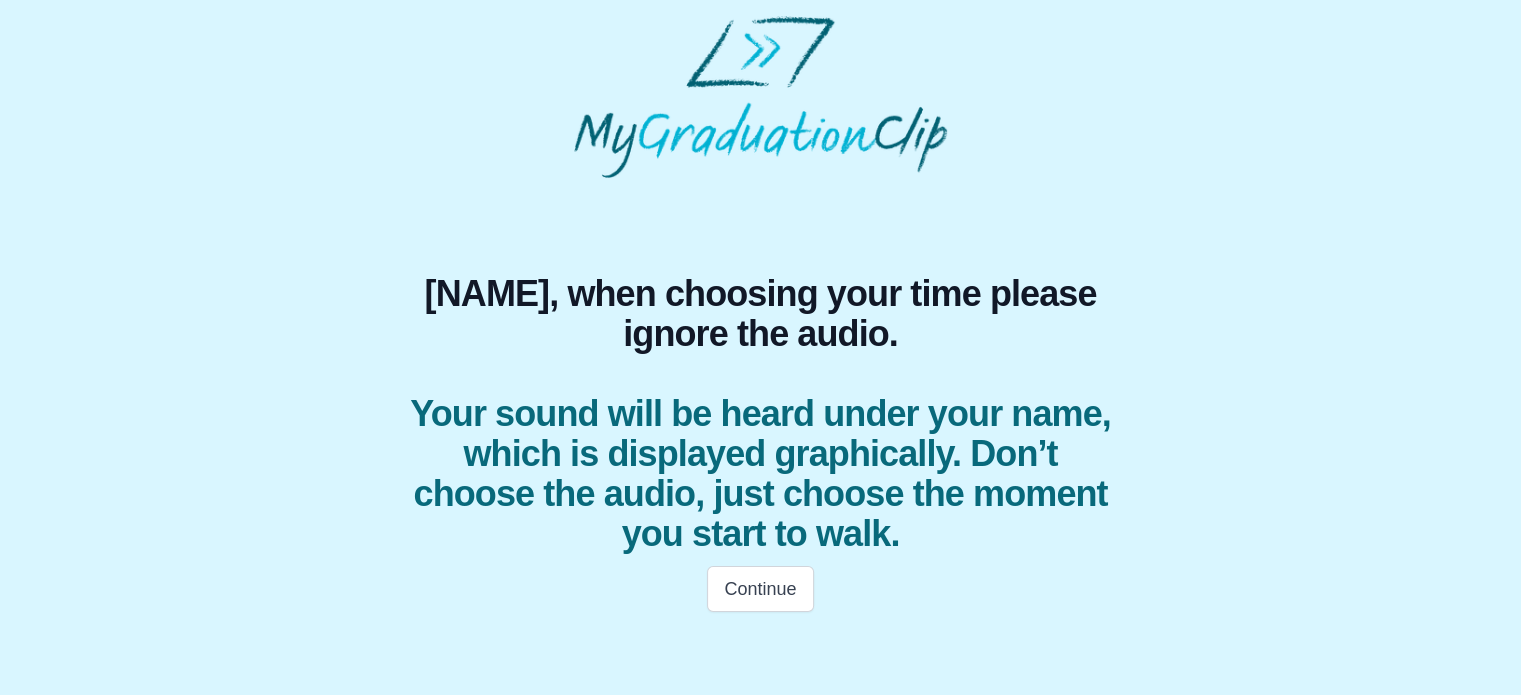 scroll, scrollTop: 0, scrollLeft: 0, axis: both 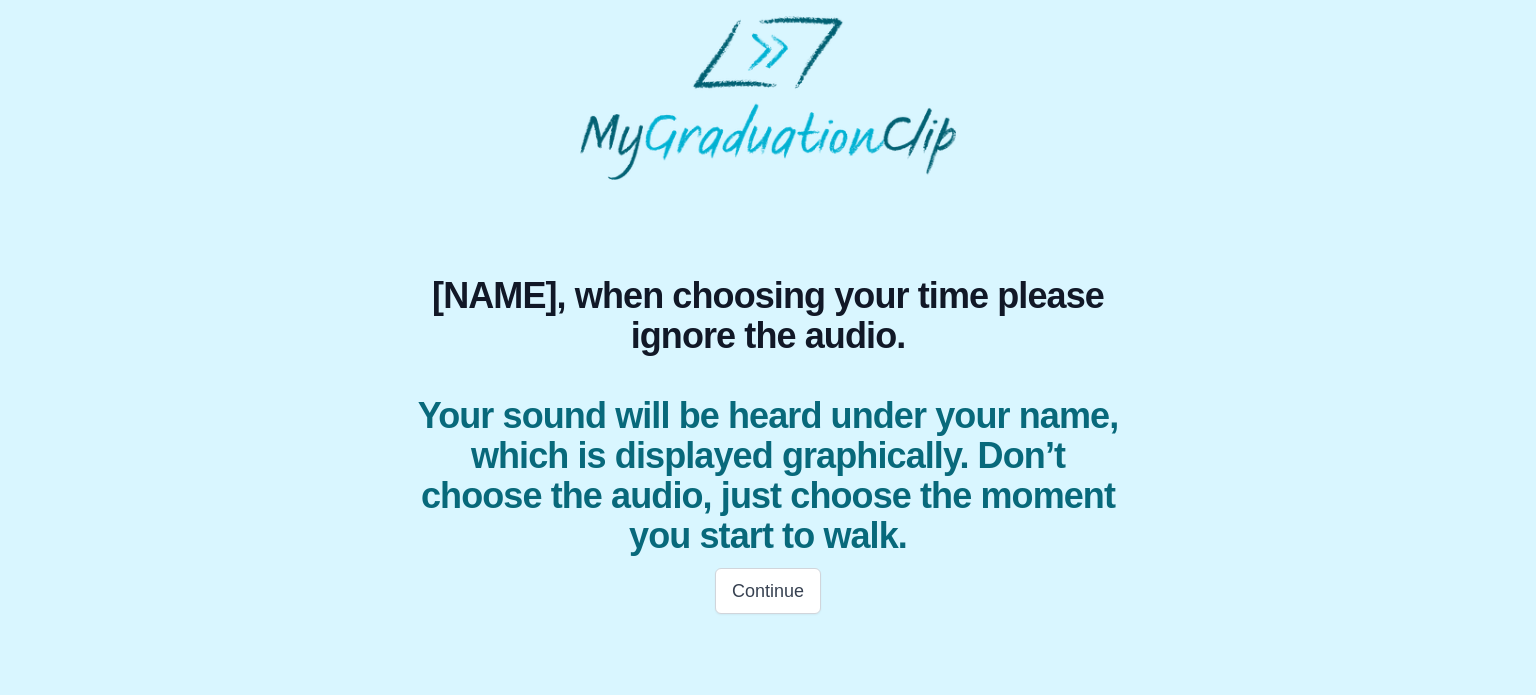 click on "Continue" at bounding box center (768, 591) 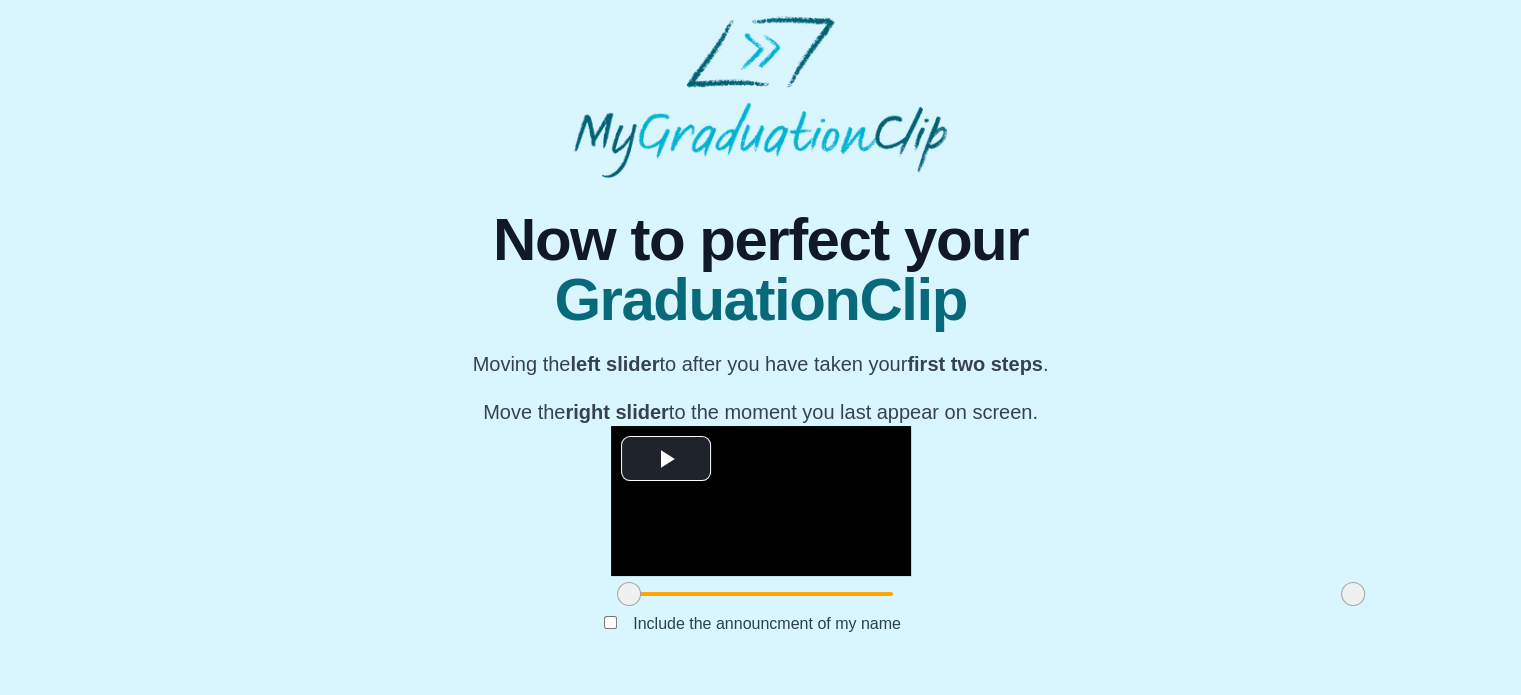 scroll, scrollTop: 272, scrollLeft: 0, axis: vertical 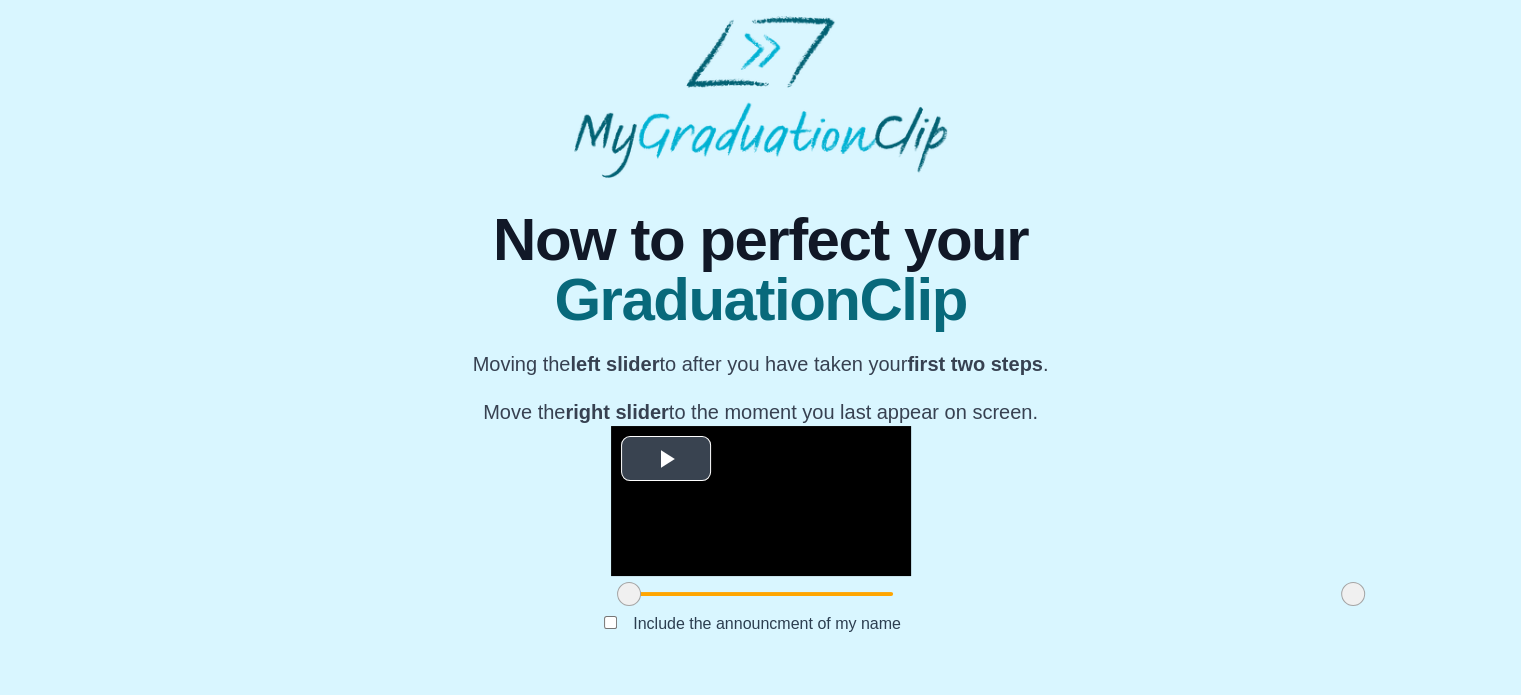 click at bounding box center [666, 458] 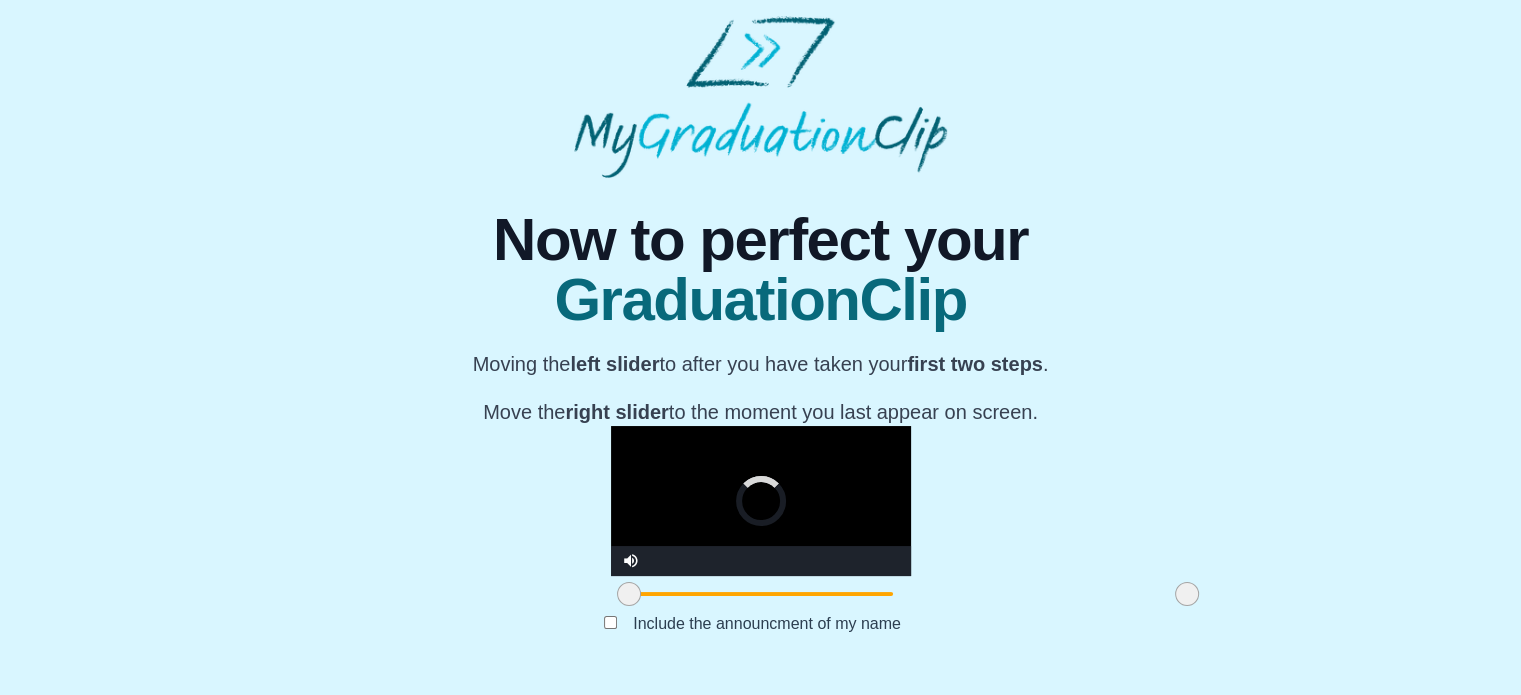 drag, startPoint x: 1120, startPoint y: 604, endPoint x: 945, endPoint y: 607, distance: 175.02571 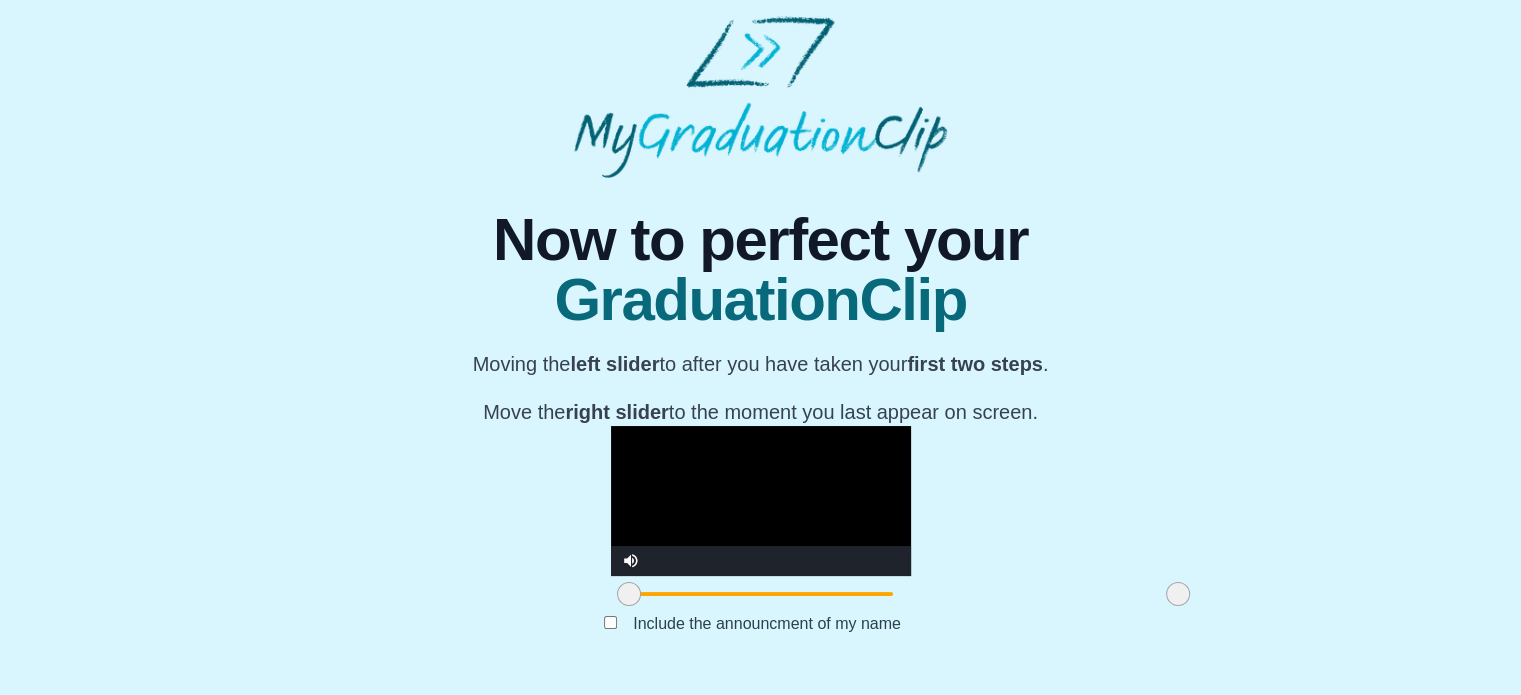 click at bounding box center [761, 501] 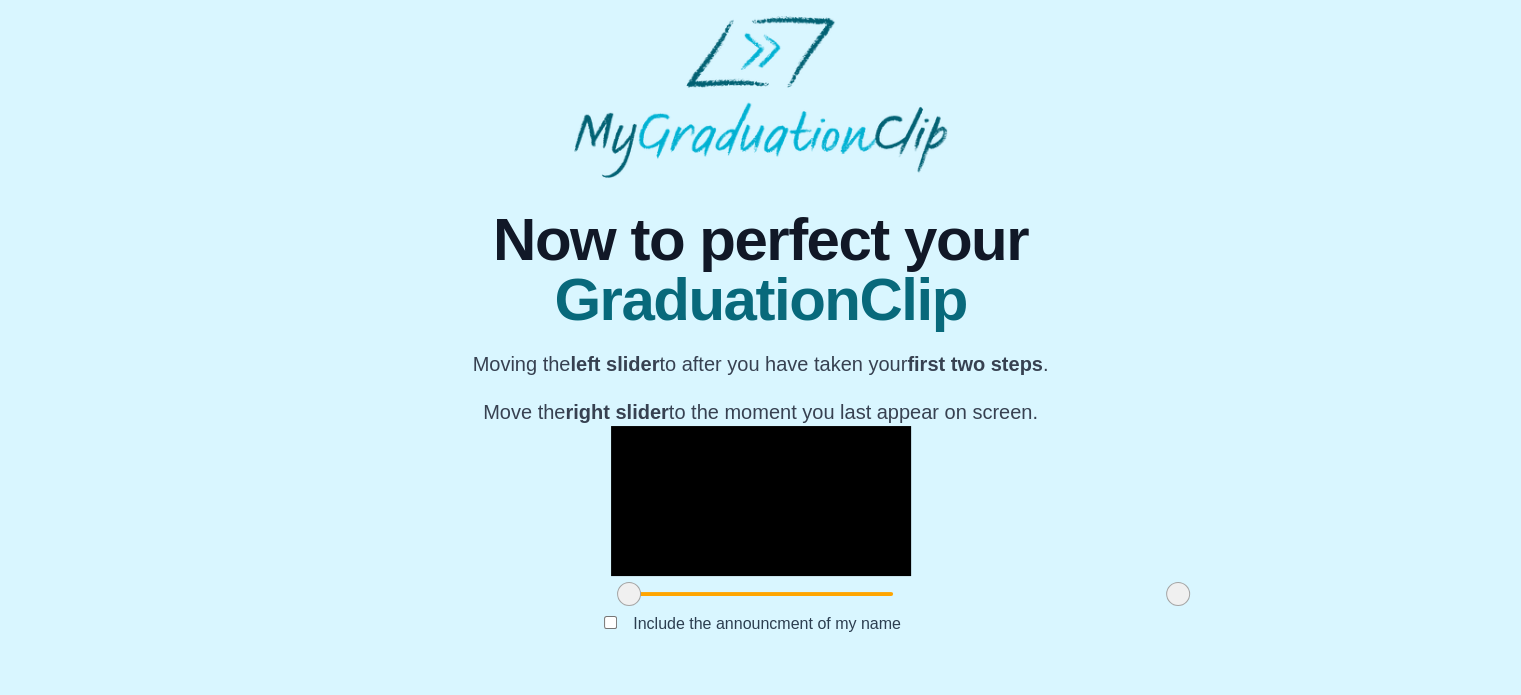 click at bounding box center (1178, 594) 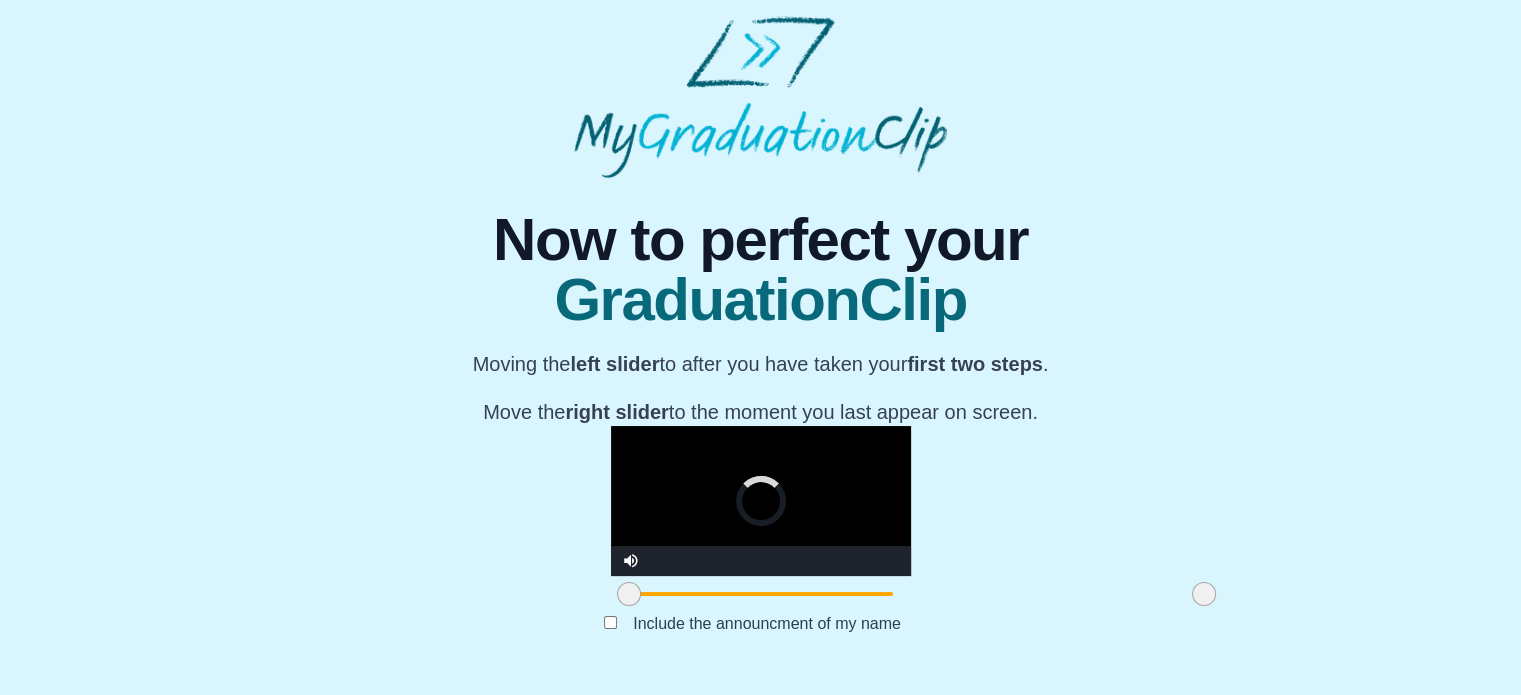 drag, startPoint x: 952, startPoint y: 597, endPoint x: 979, endPoint y: 595, distance: 27.073973 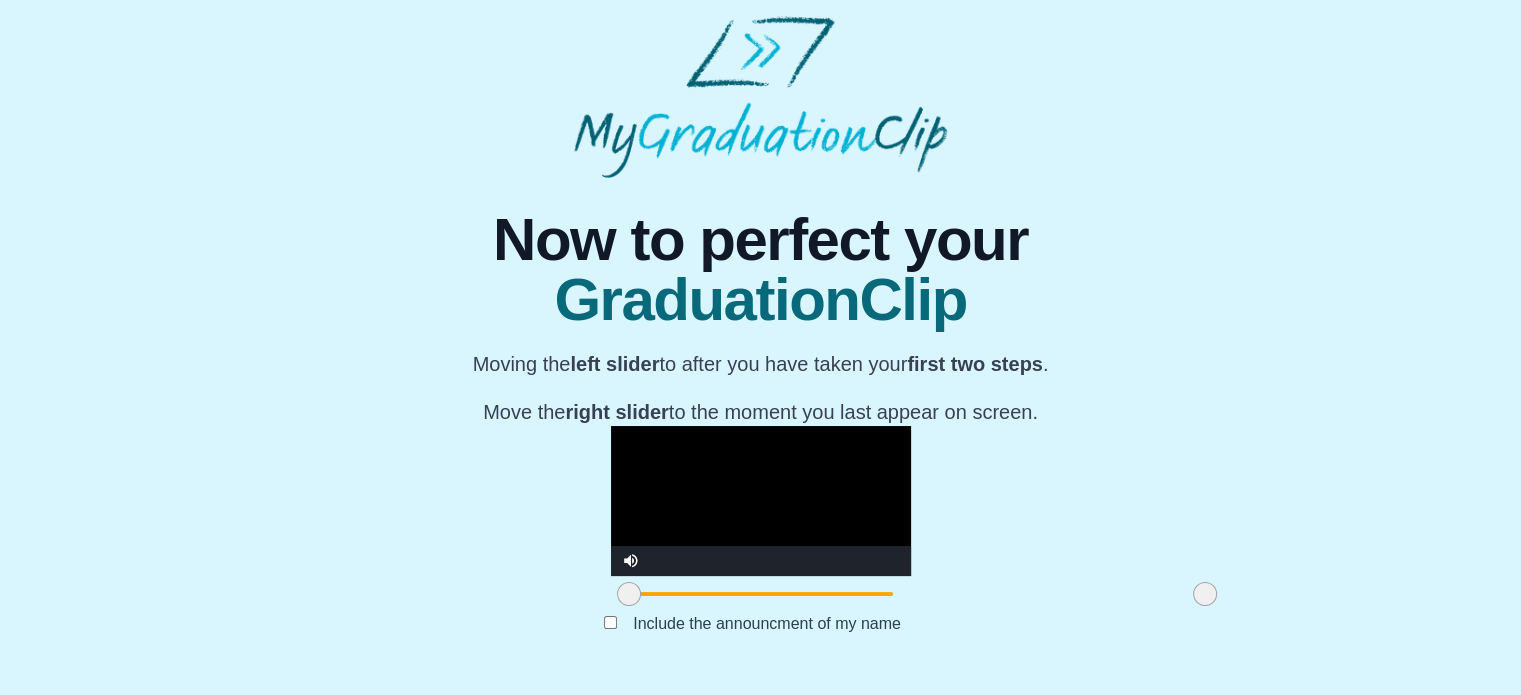 click at bounding box center [761, 501] 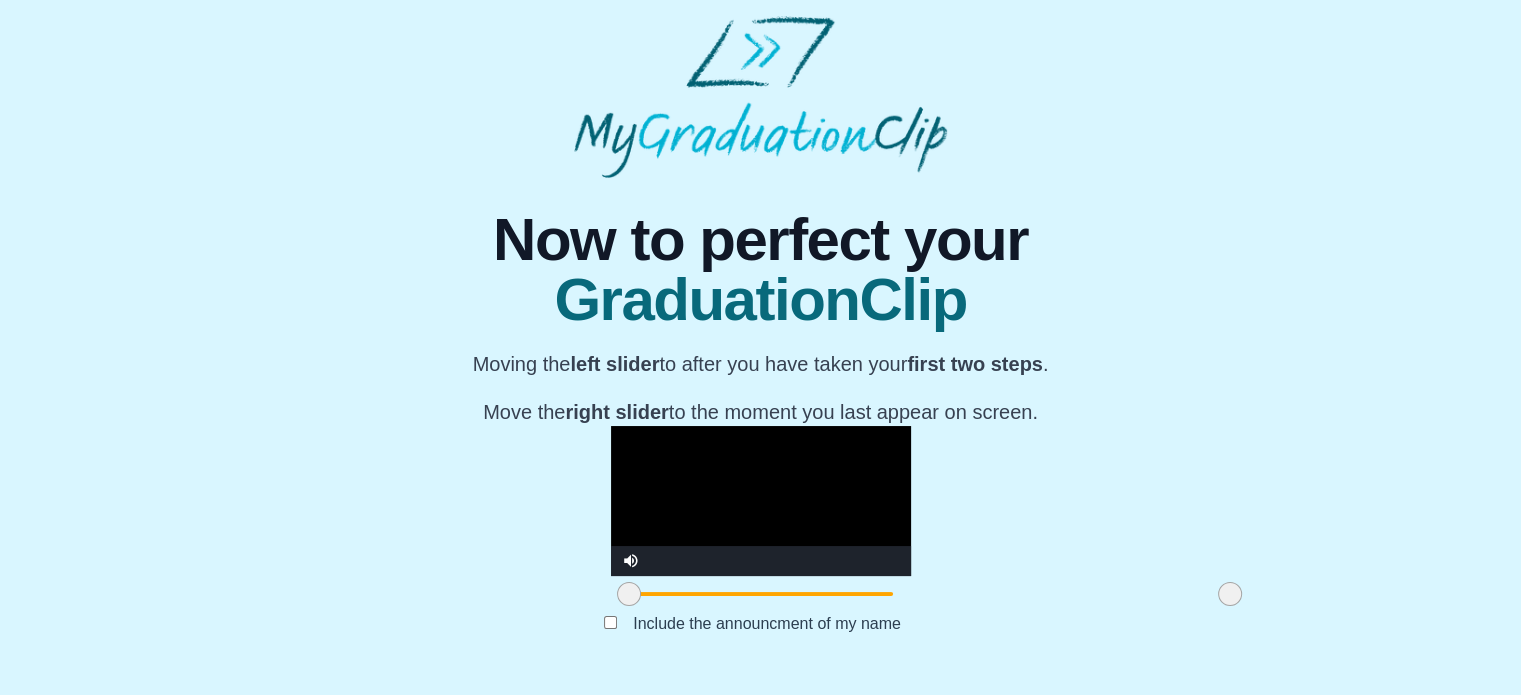 drag, startPoint x: 977, startPoint y: 600, endPoint x: 1002, endPoint y: 600, distance: 25 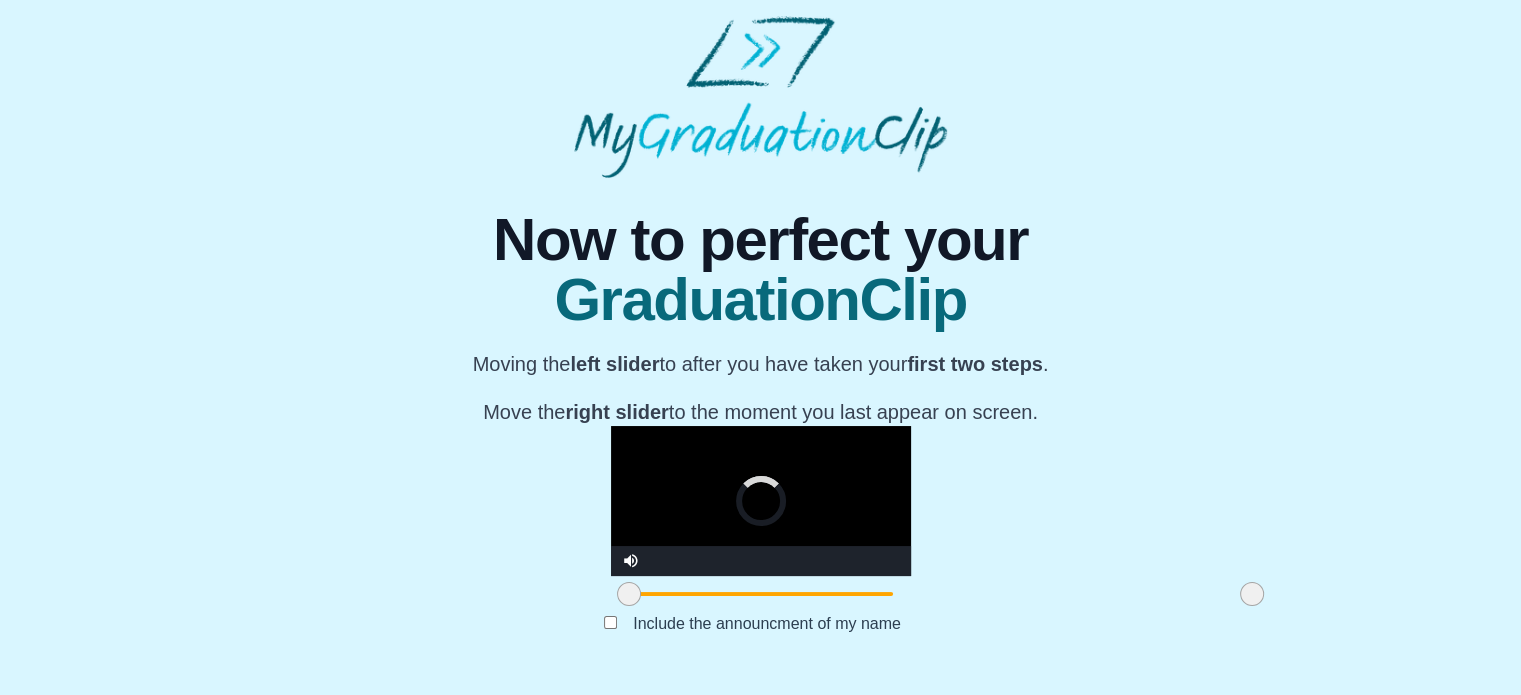 drag, startPoint x: 1006, startPoint y: 606, endPoint x: 1028, endPoint y: 599, distance: 23.086792 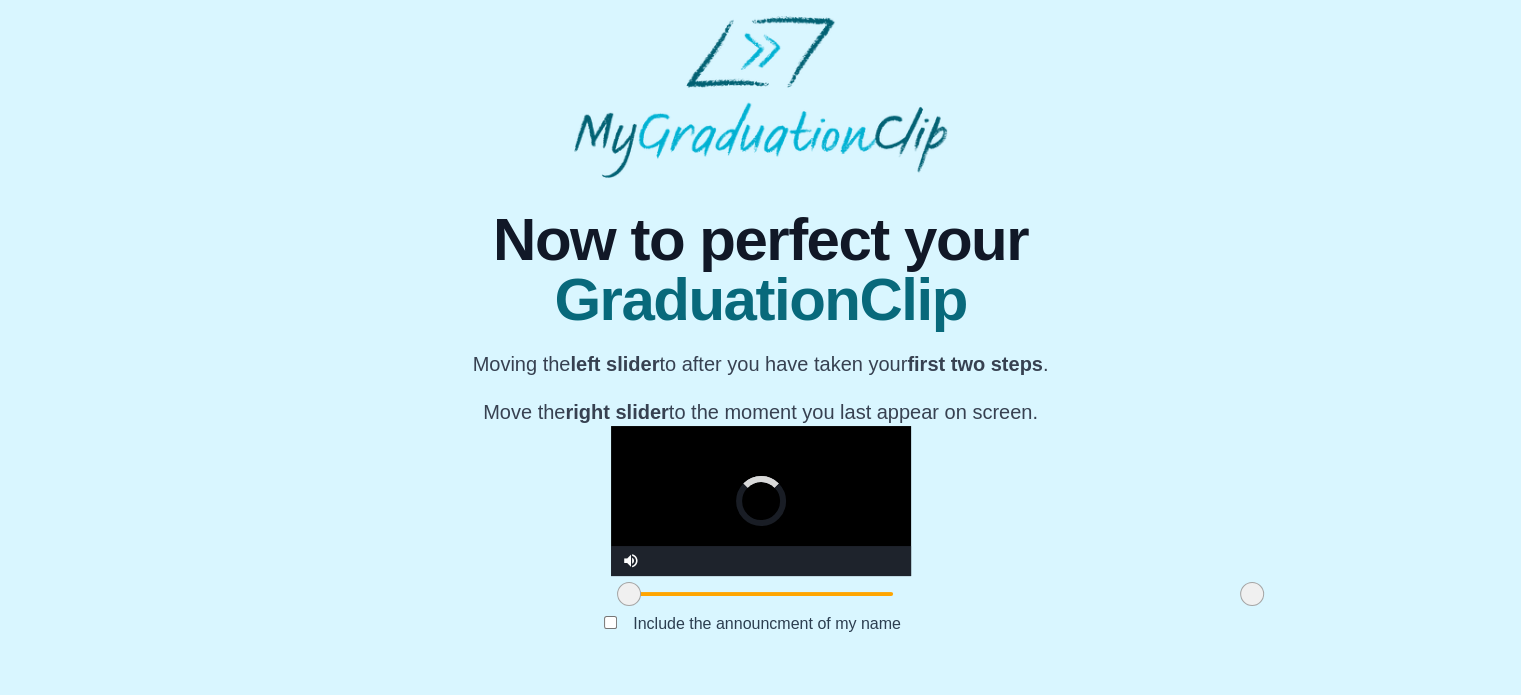 click at bounding box center (1252, 594) 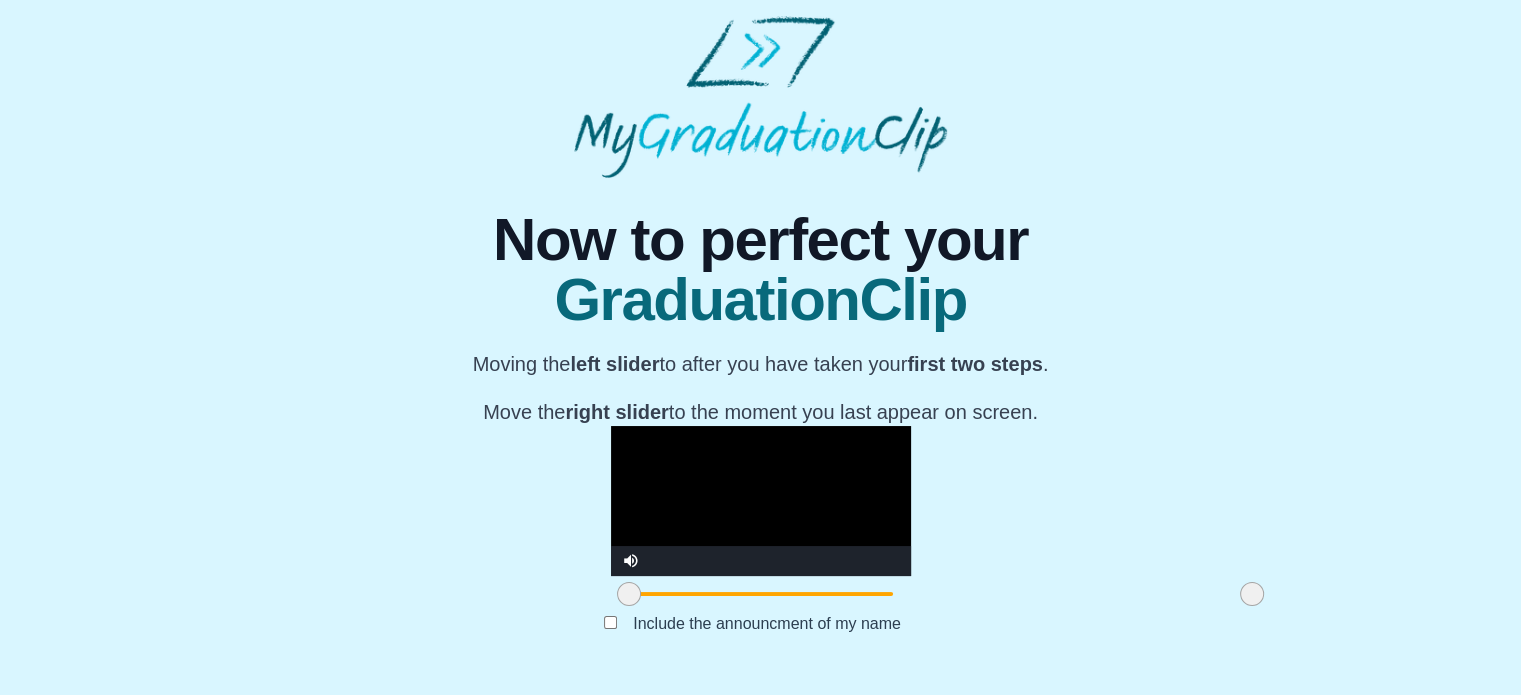 click at bounding box center (761, 501) 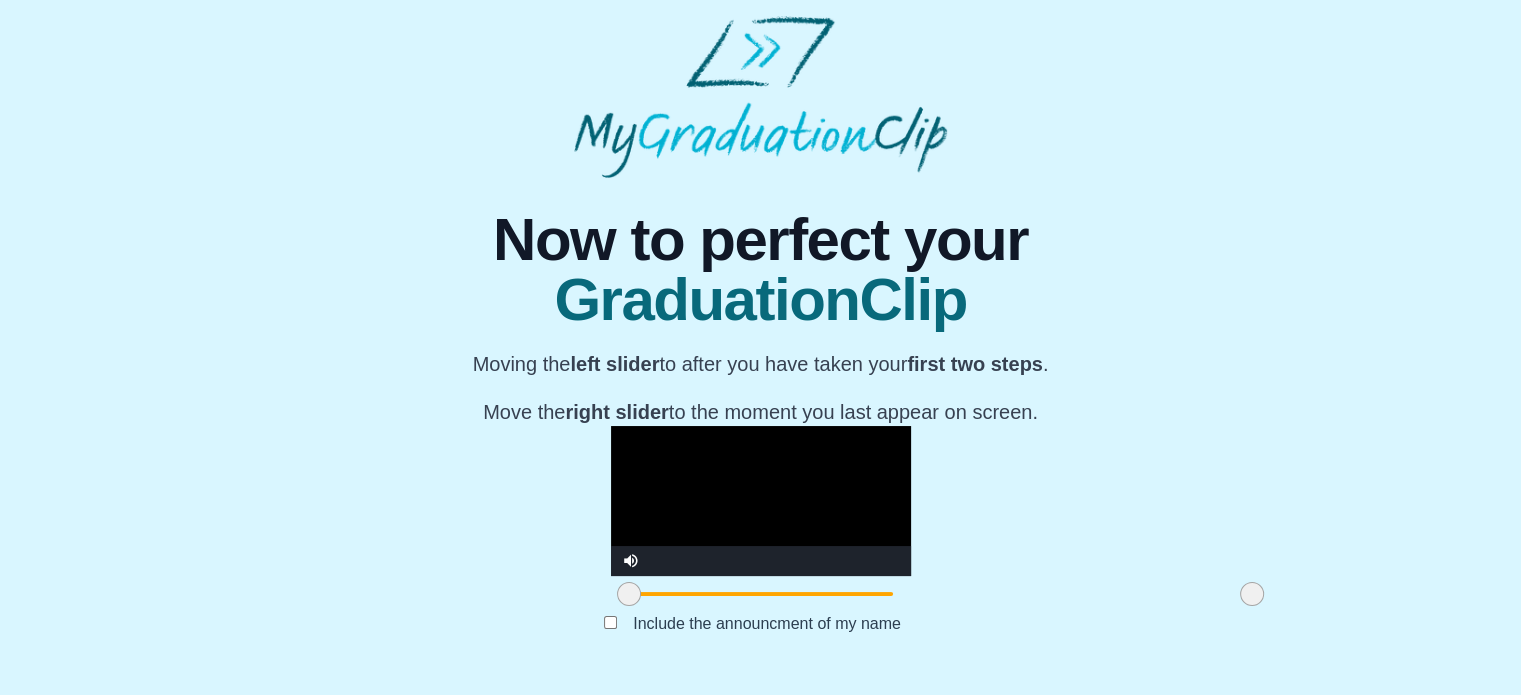 click on "**********" at bounding box center (760, 426) 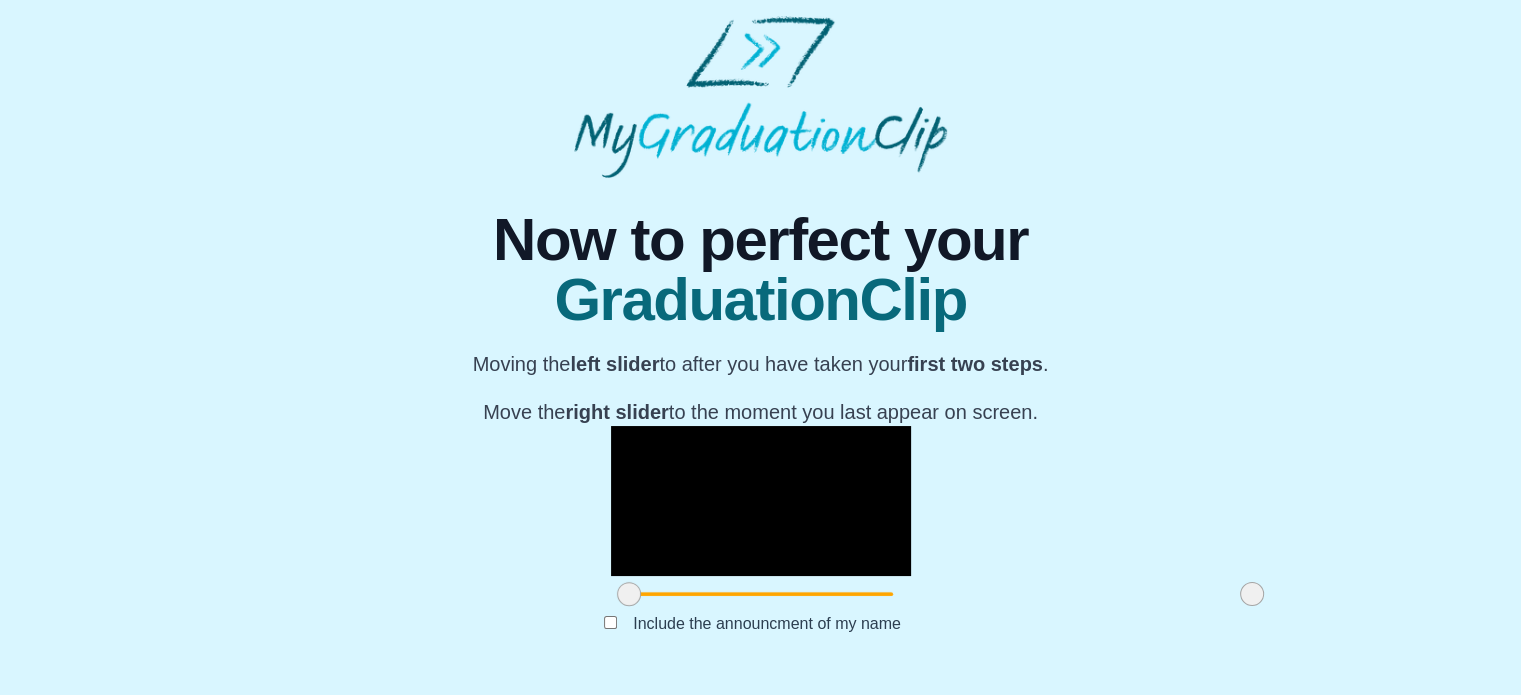 click at bounding box center [761, 594] 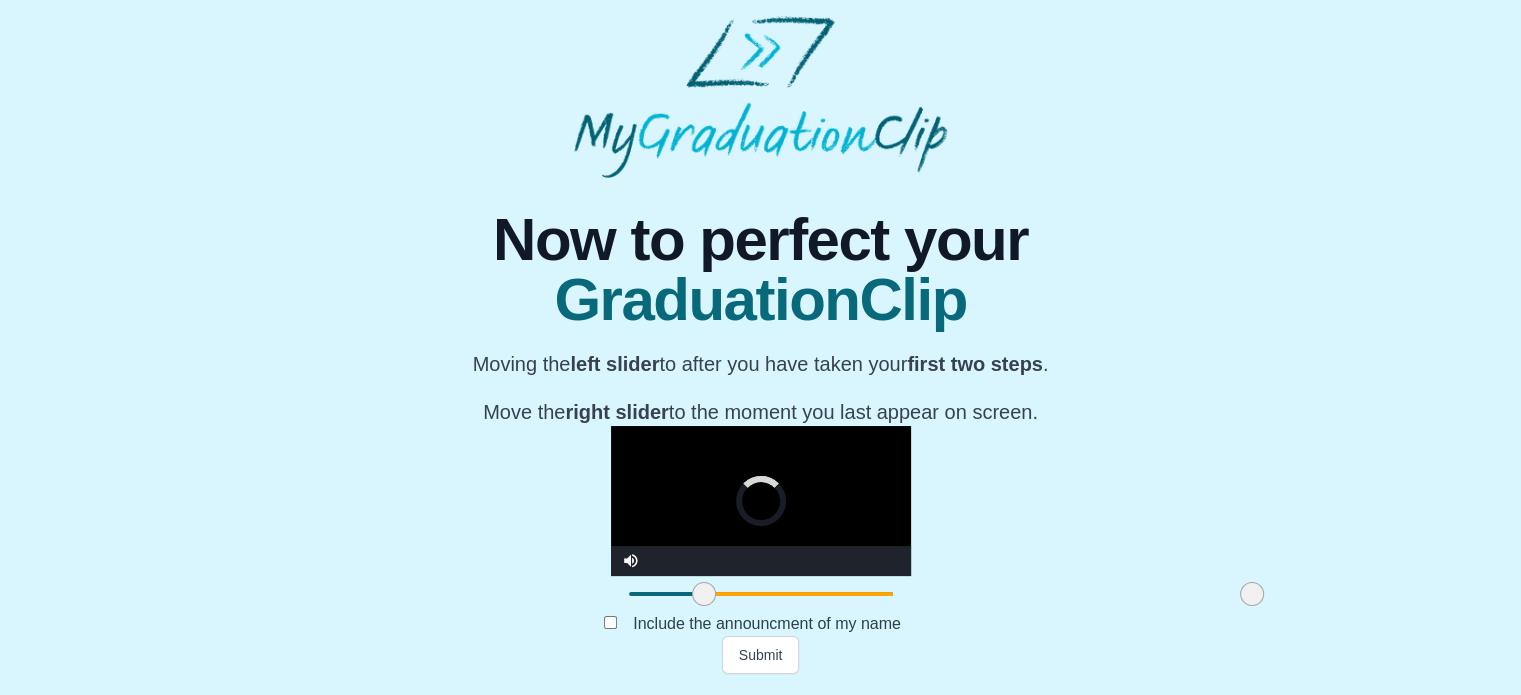drag, startPoint x: 399, startPoint y: 594, endPoint x: 475, endPoint y: 591, distance: 76.05919 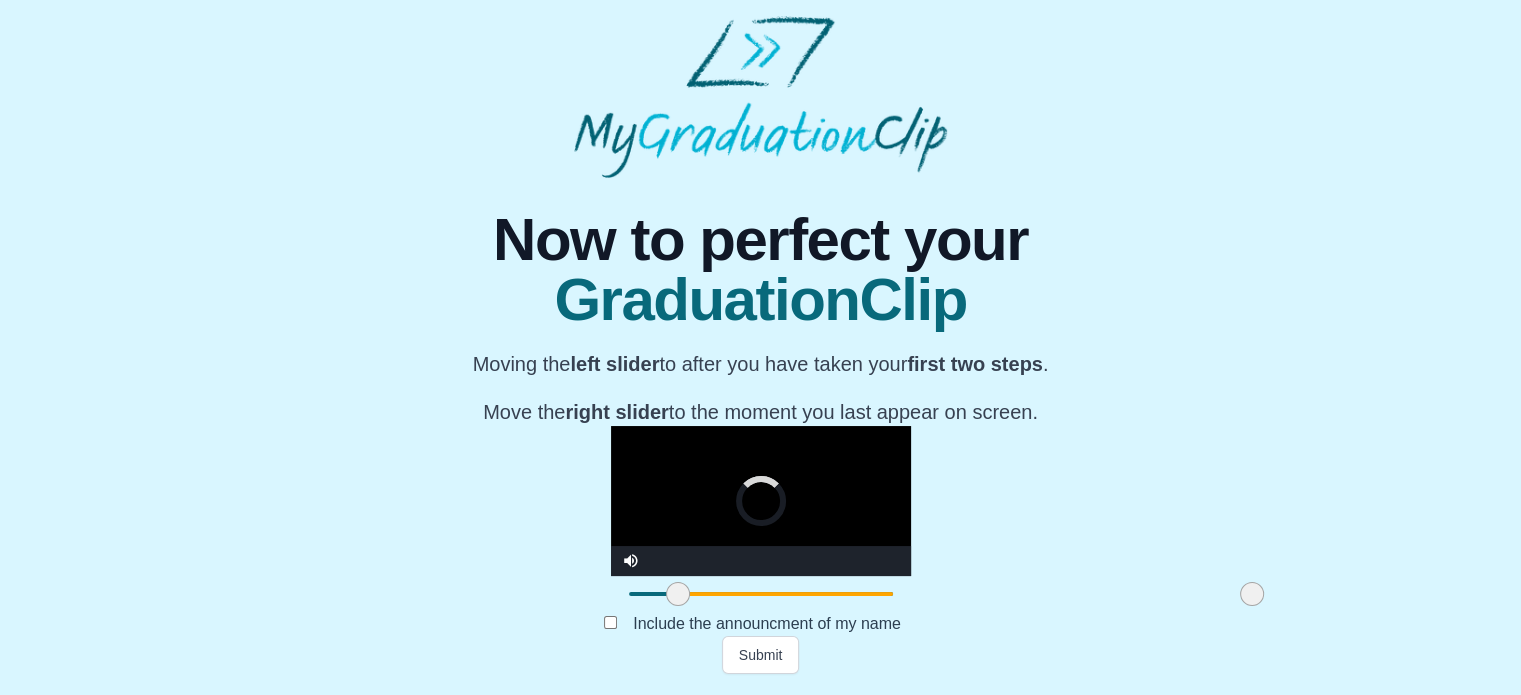 drag, startPoint x: 475, startPoint y: 599, endPoint x: 443, endPoint y: 601, distance: 32.06244 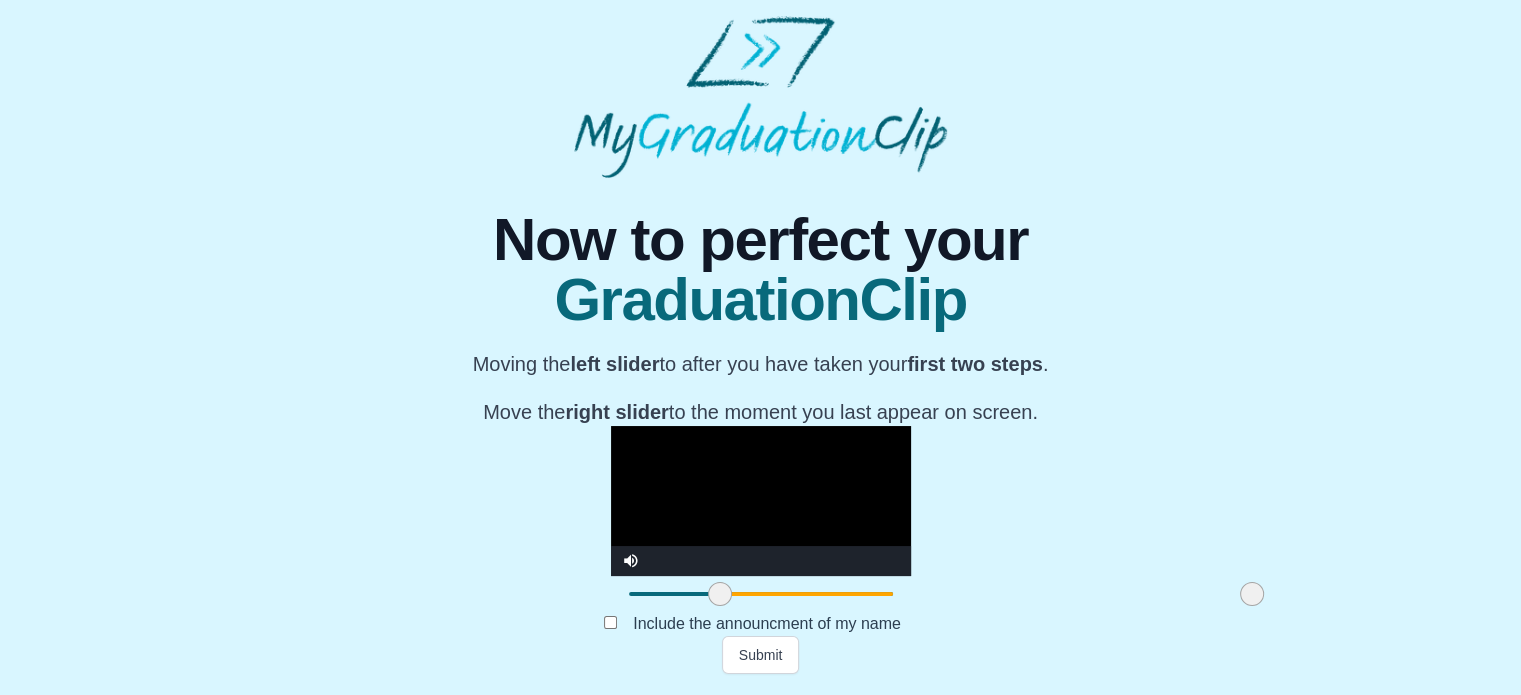 drag, startPoint x: 443, startPoint y: 601, endPoint x: 495, endPoint y: 600, distance: 52.009613 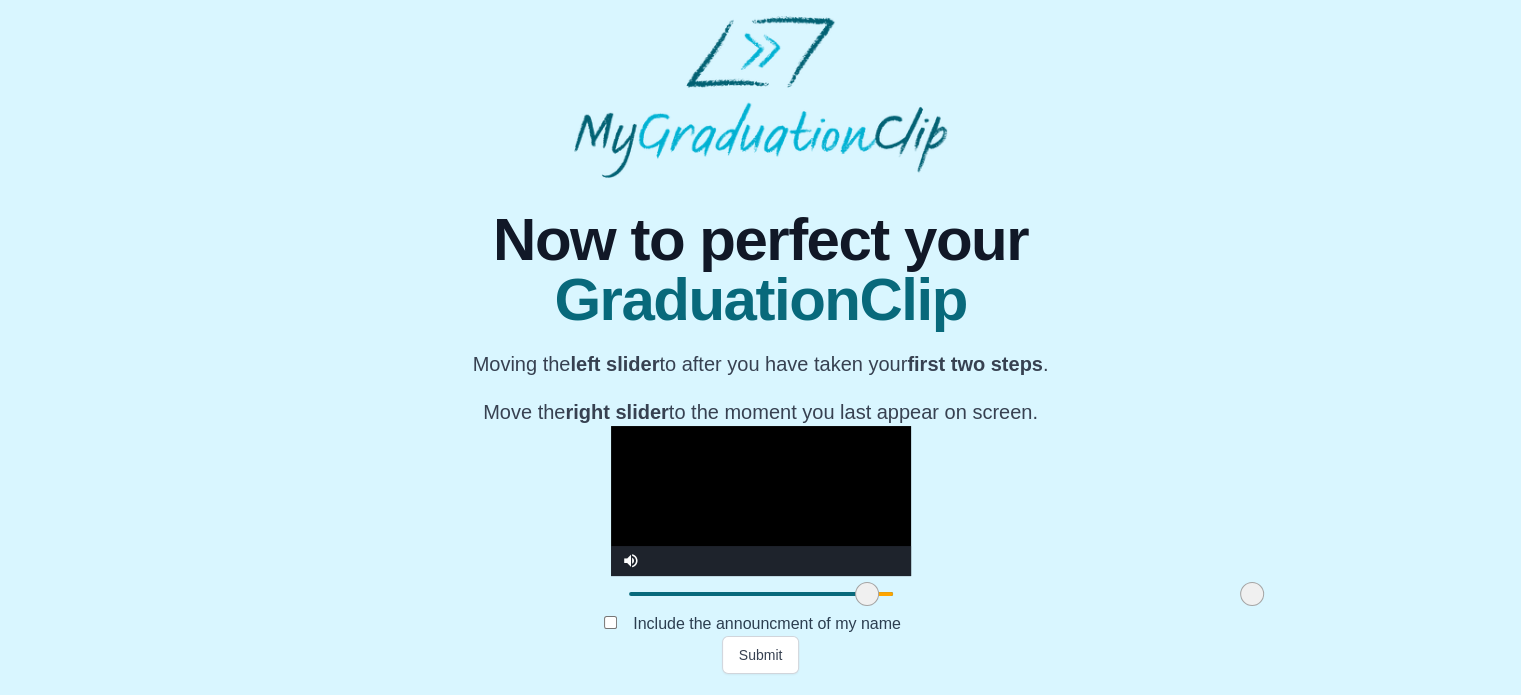 drag, startPoint x: 495, startPoint y: 600, endPoint x: 637, endPoint y: 591, distance: 142.28493 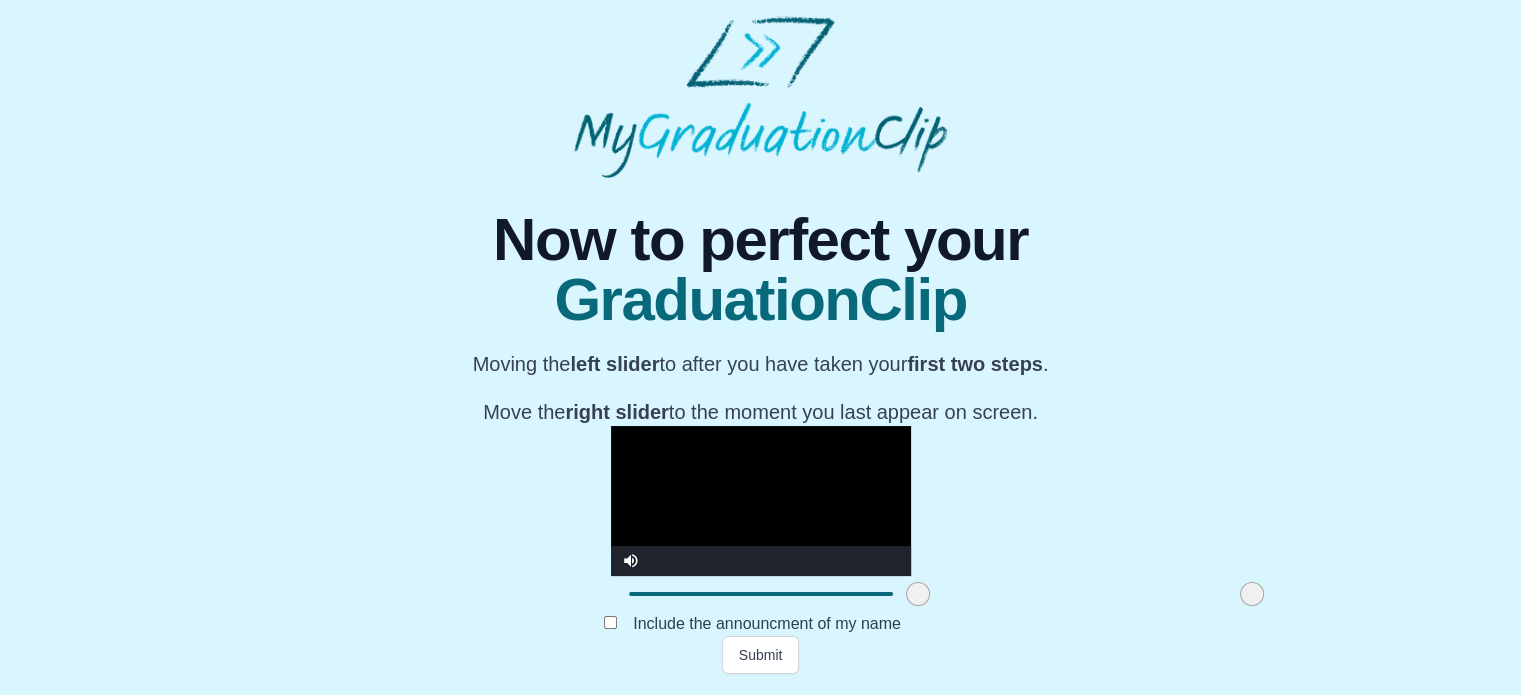 drag, startPoint x: 637, startPoint y: 600, endPoint x: 688, endPoint y: 600, distance: 51 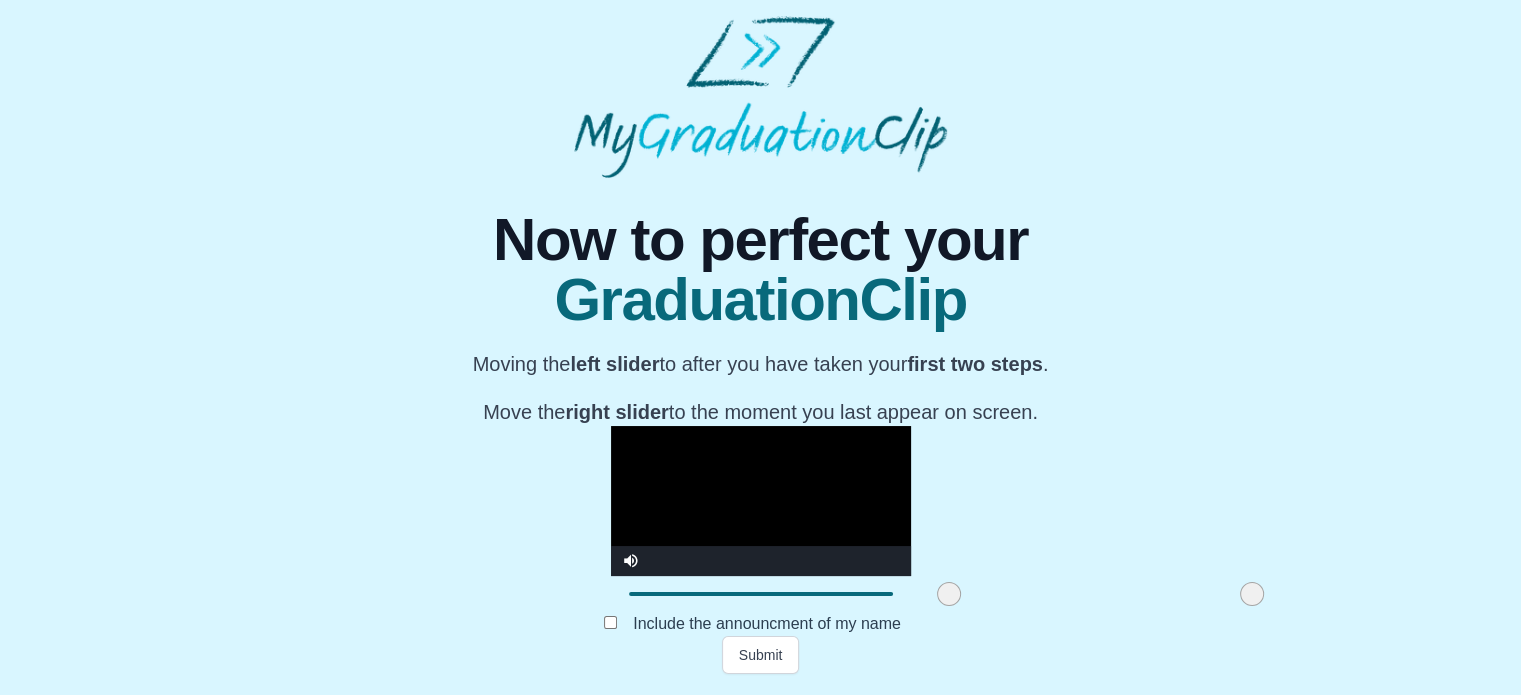 drag, startPoint x: 688, startPoint y: 600, endPoint x: 718, endPoint y: 603, distance: 30.149628 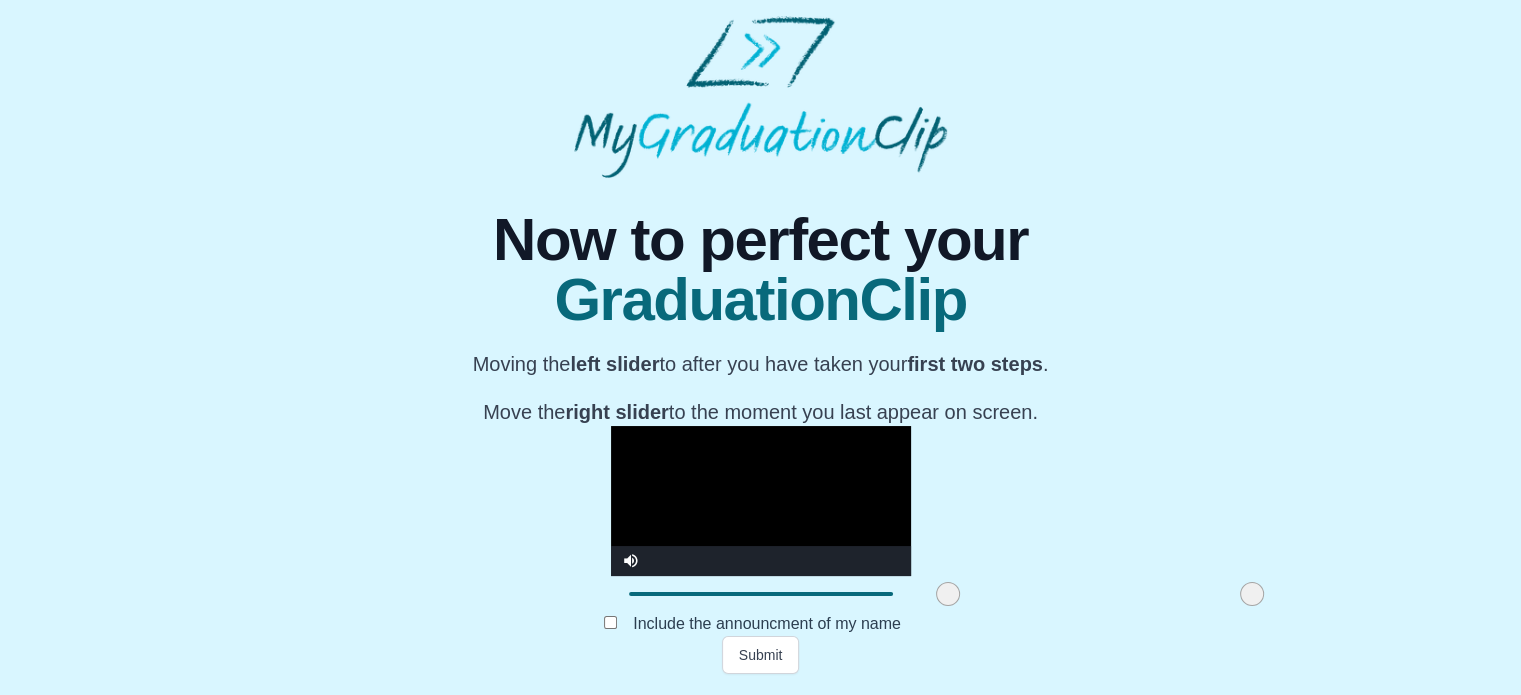 click on "Submit" at bounding box center (761, 655) 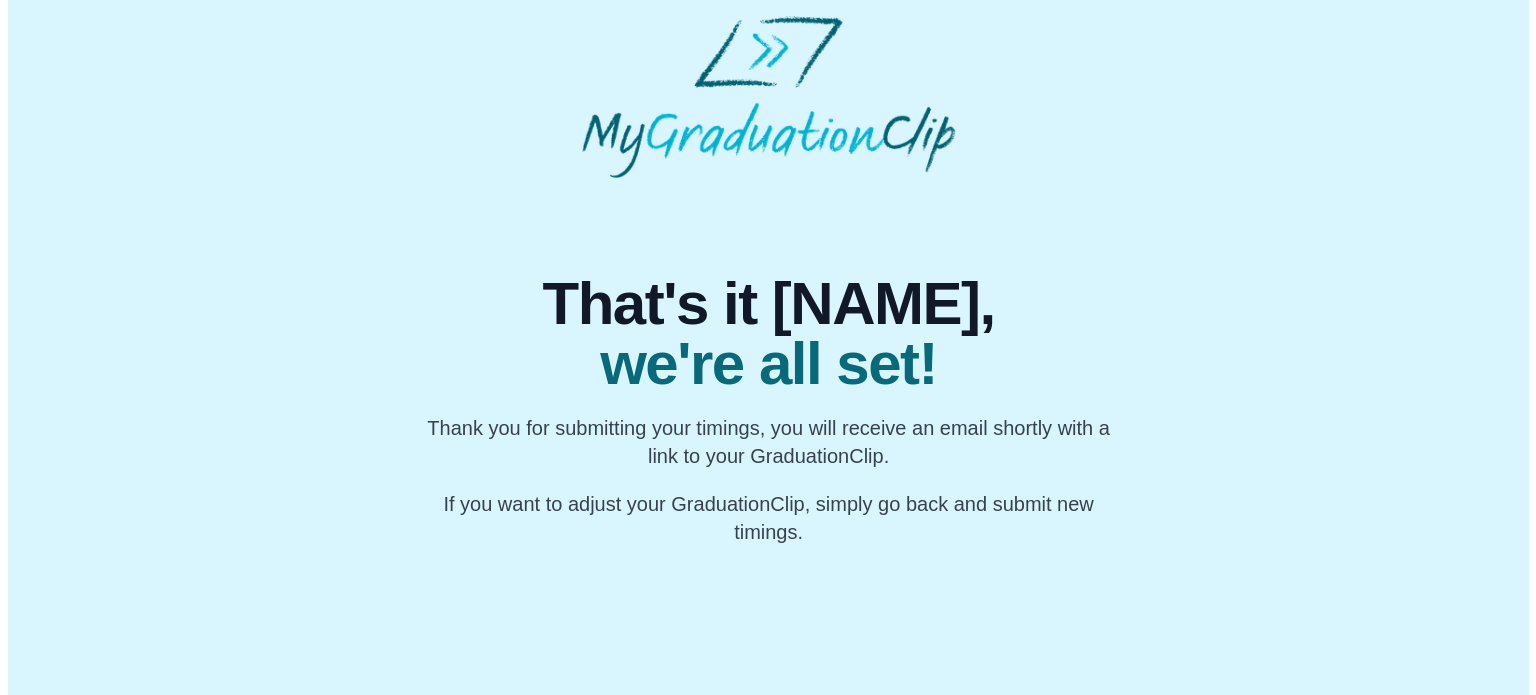 scroll, scrollTop: 0, scrollLeft: 0, axis: both 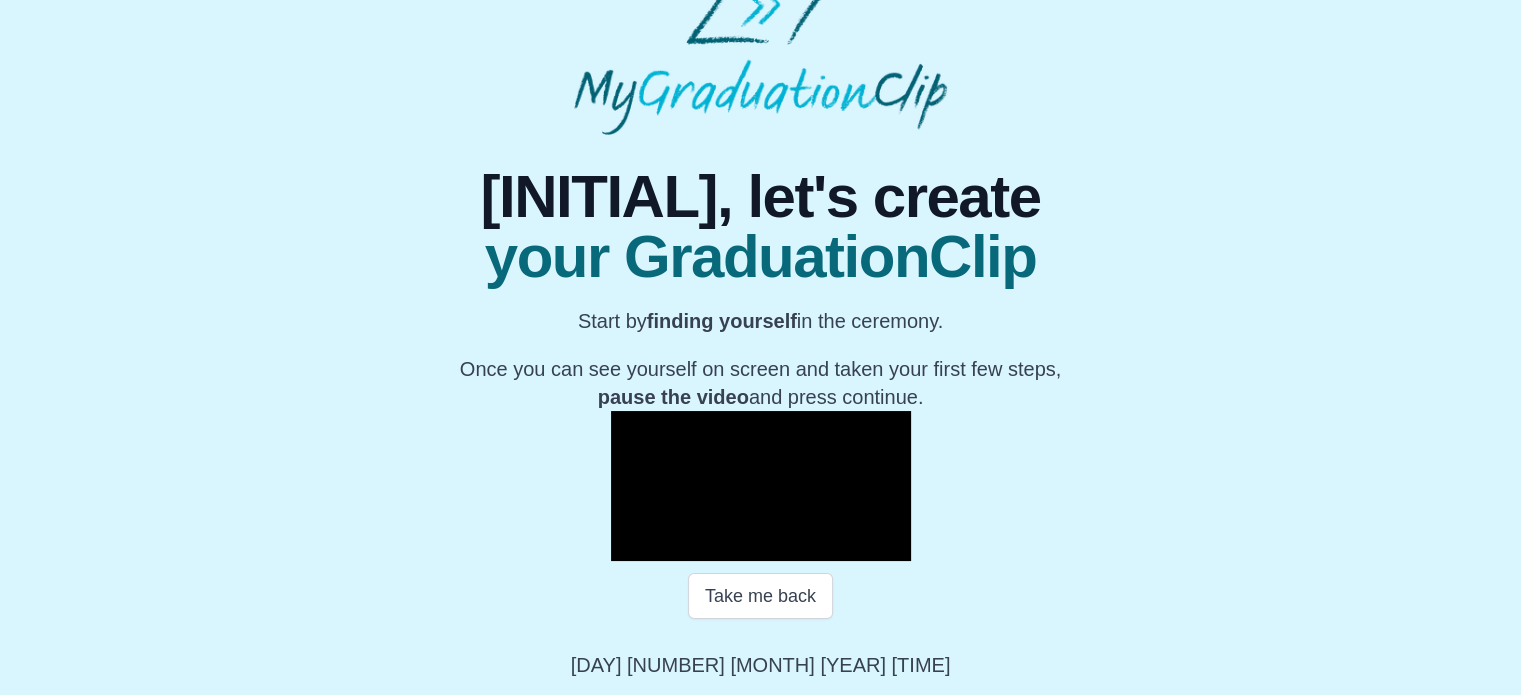 type 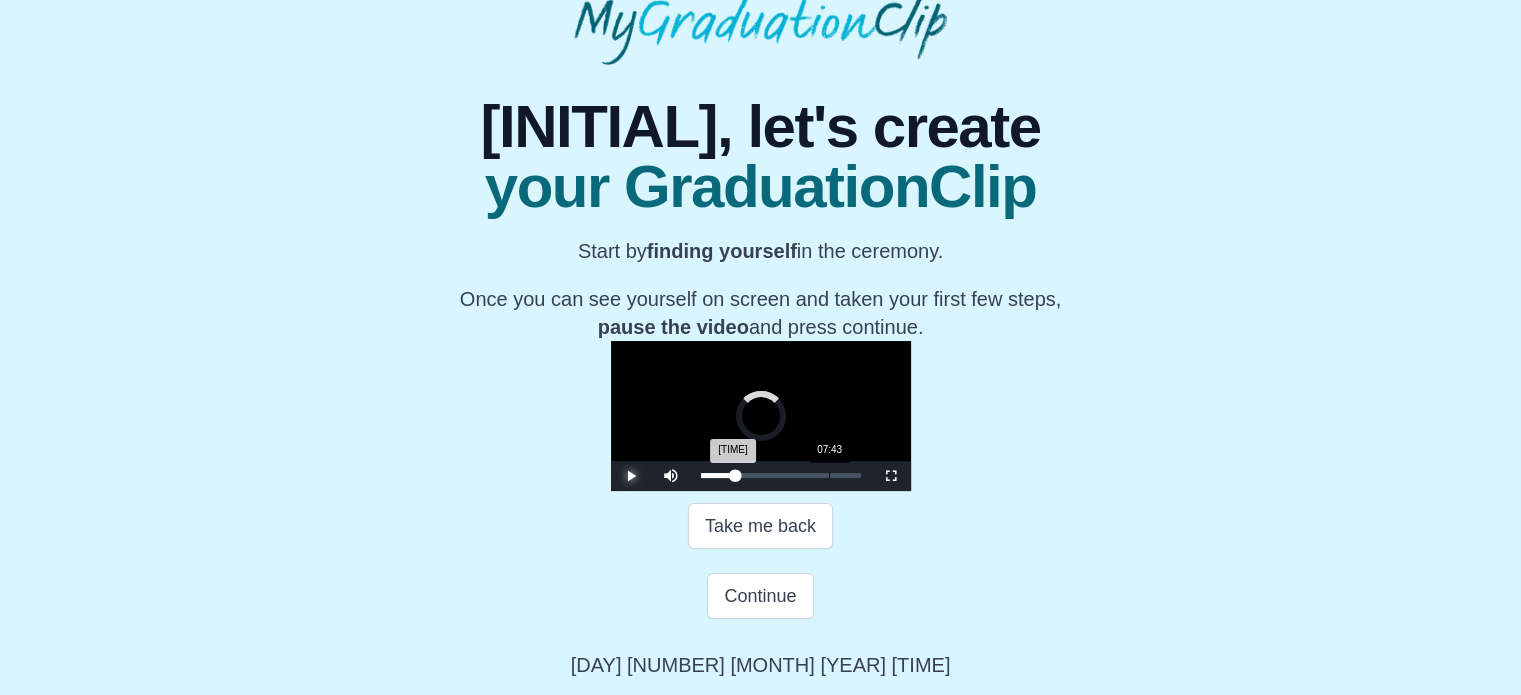 click on "[TIME] Progress : 0%" at bounding box center [718, 475] 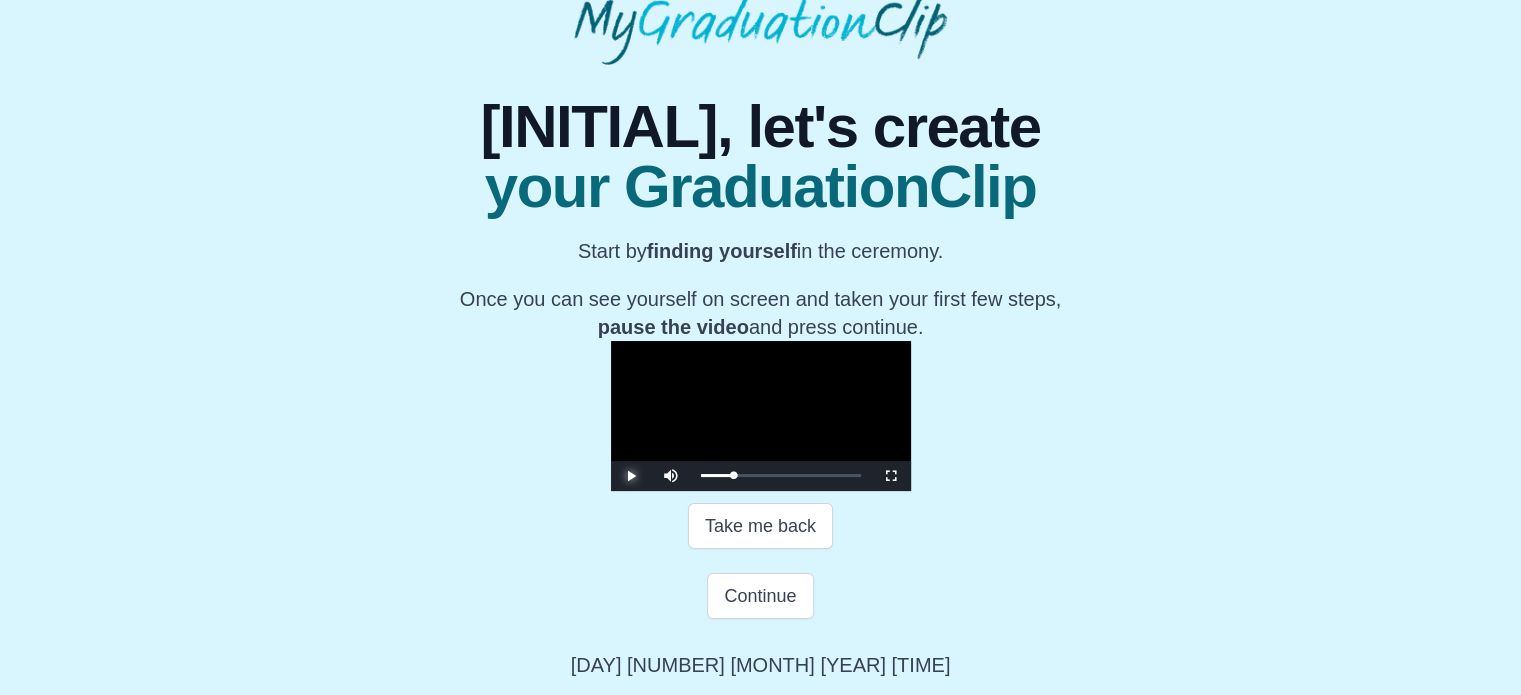 click at bounding box center [631, 476] 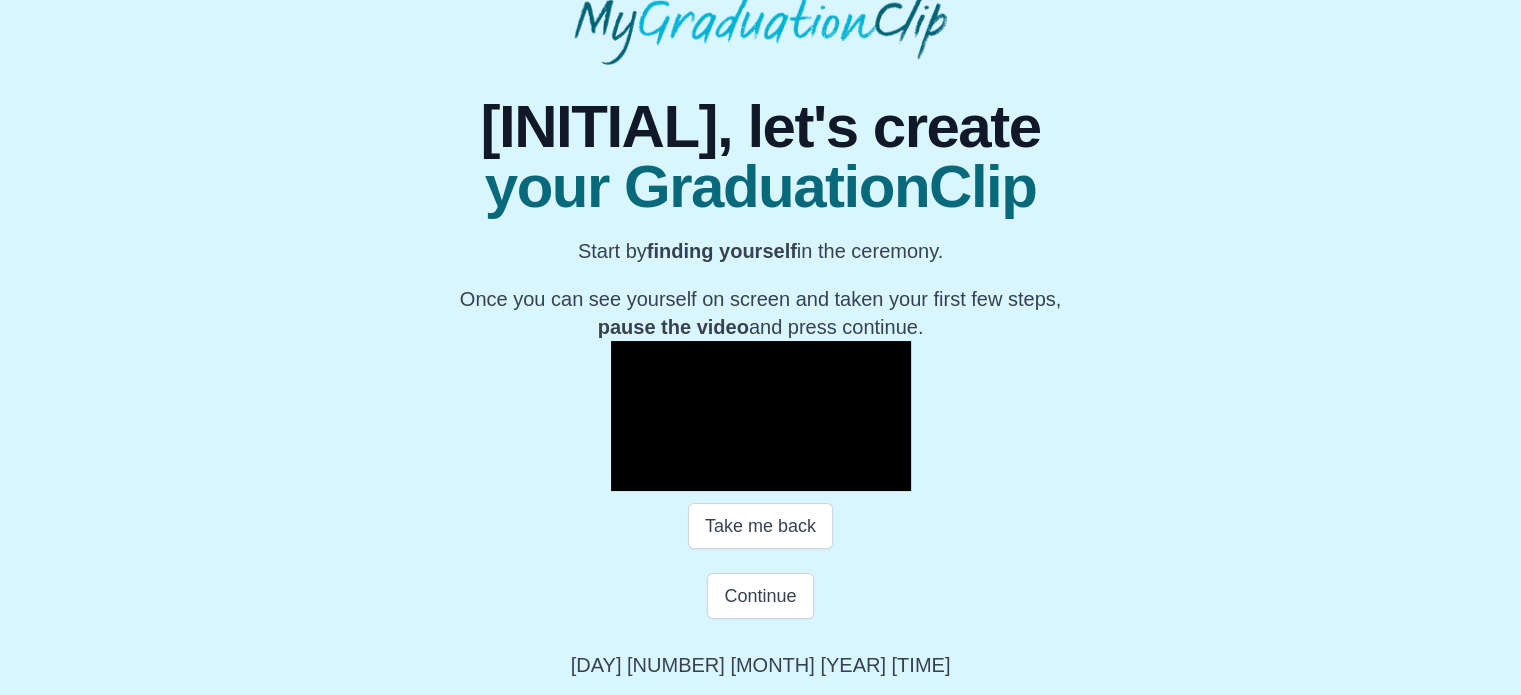 click on "Pause" at bounding box center [631, 476] 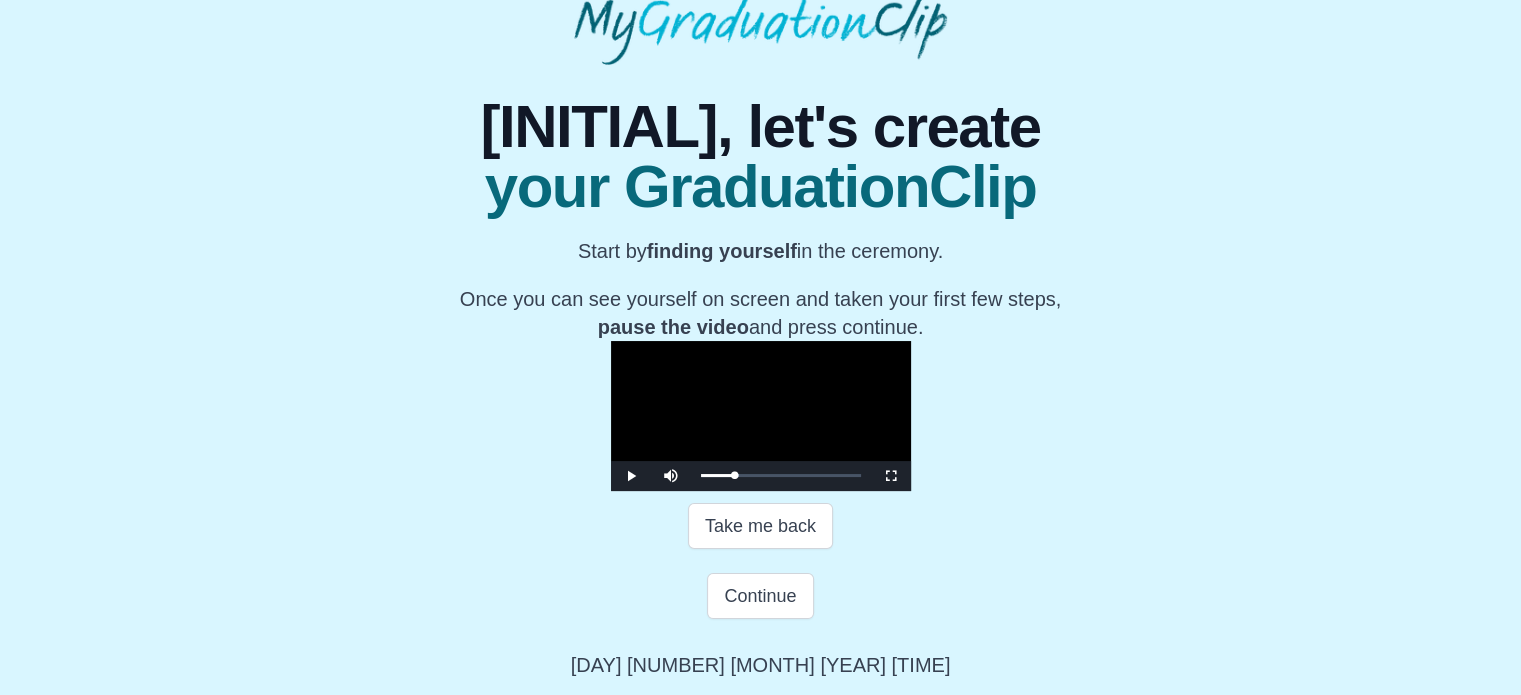 click on "Continue" at bounding box center (760, 526) 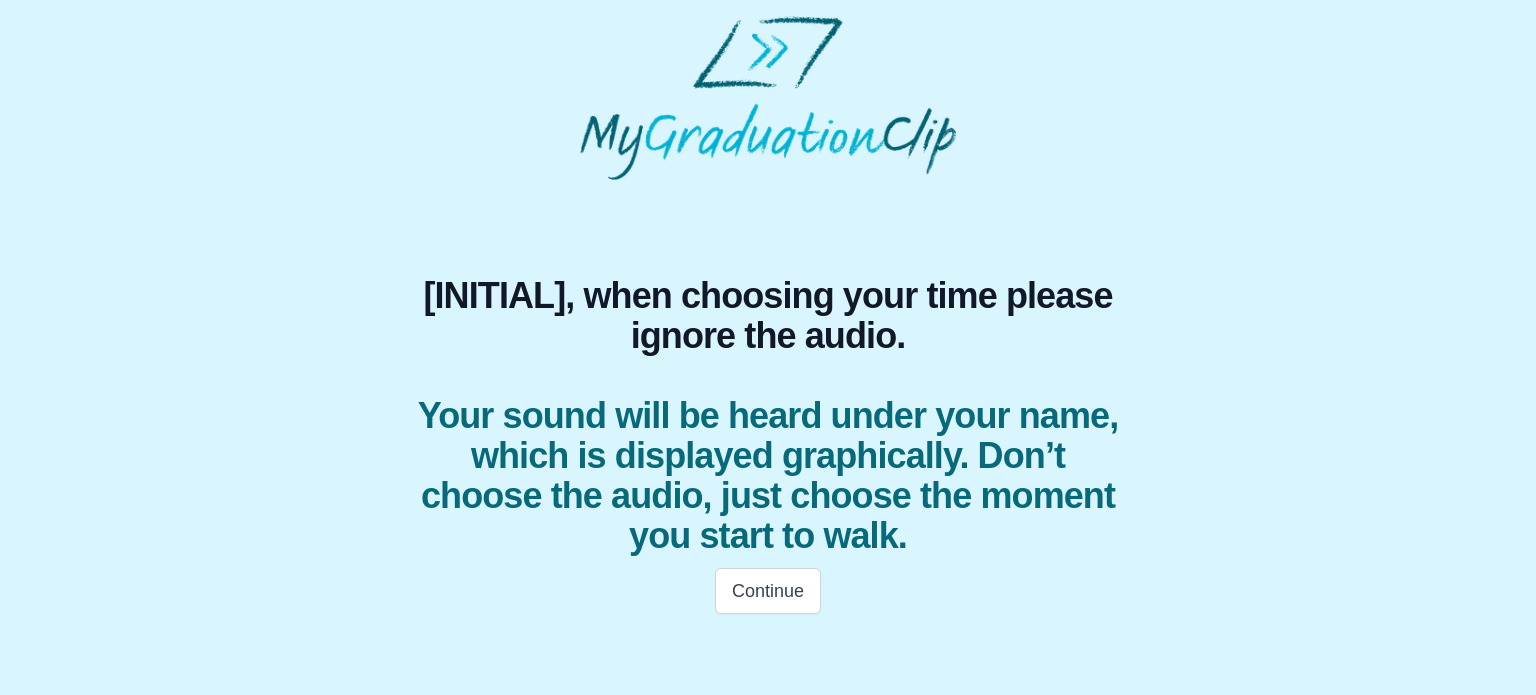 click on "Continue" at bounding box center [768, 591] 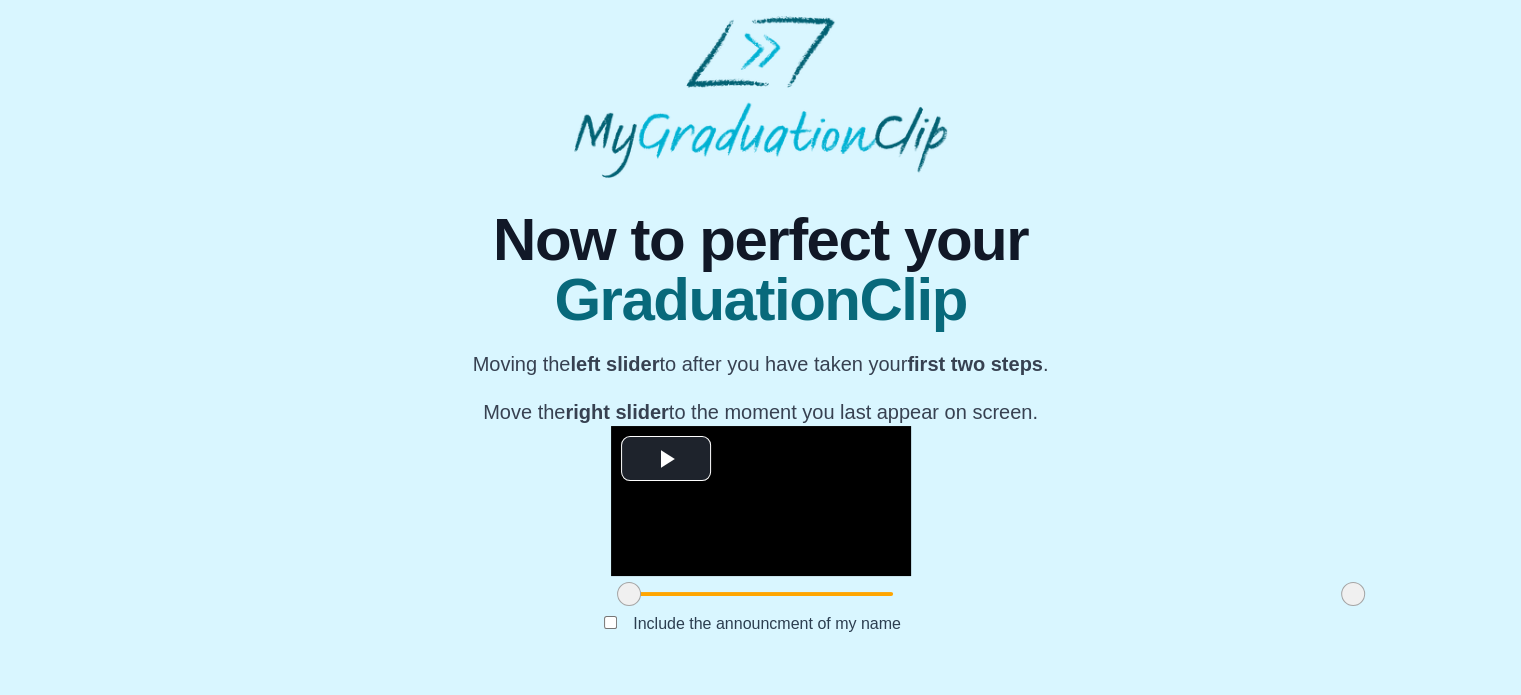 scroll, scrollTop: 266, scrollLeft: 0, axis: vertical 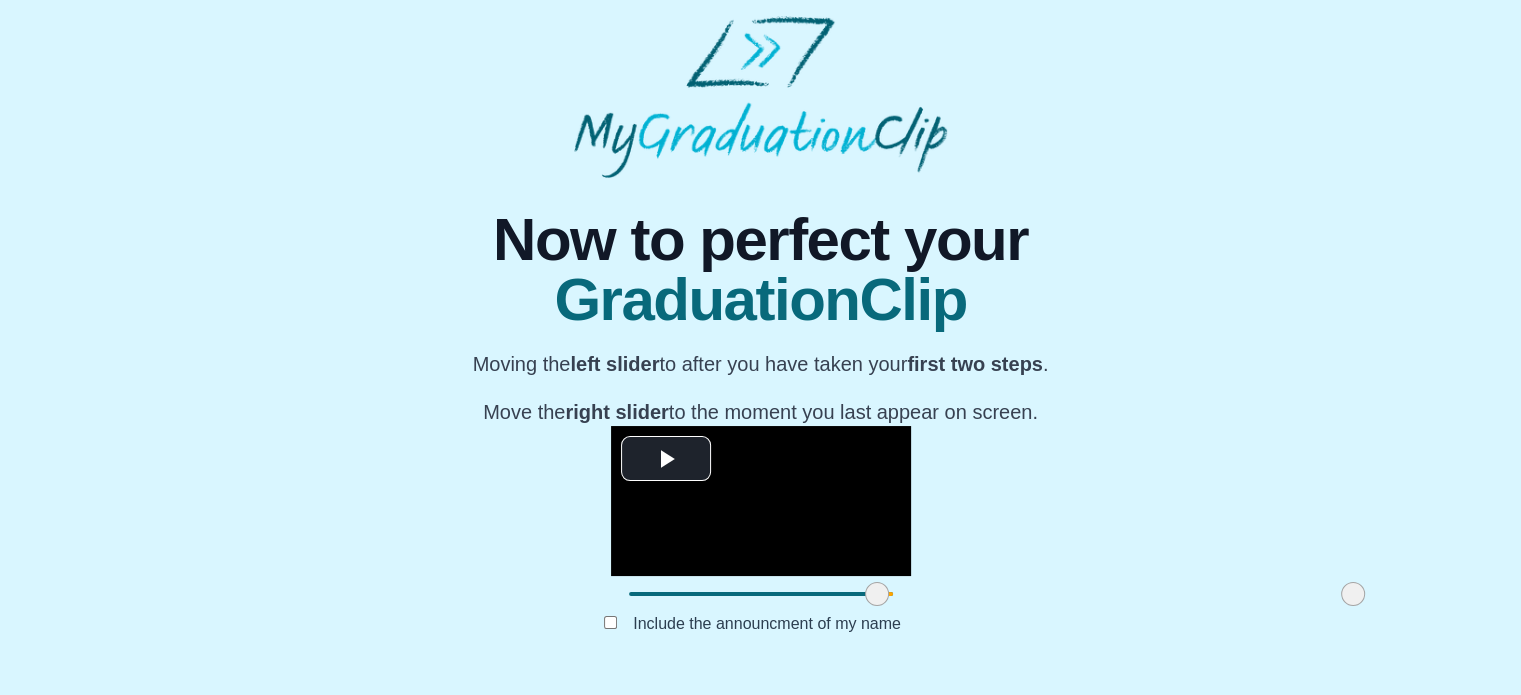 drag, startPoint x: 400, startPoint y: 610, endPoint x: 648, endPoint y: 608, distance: 248.00807 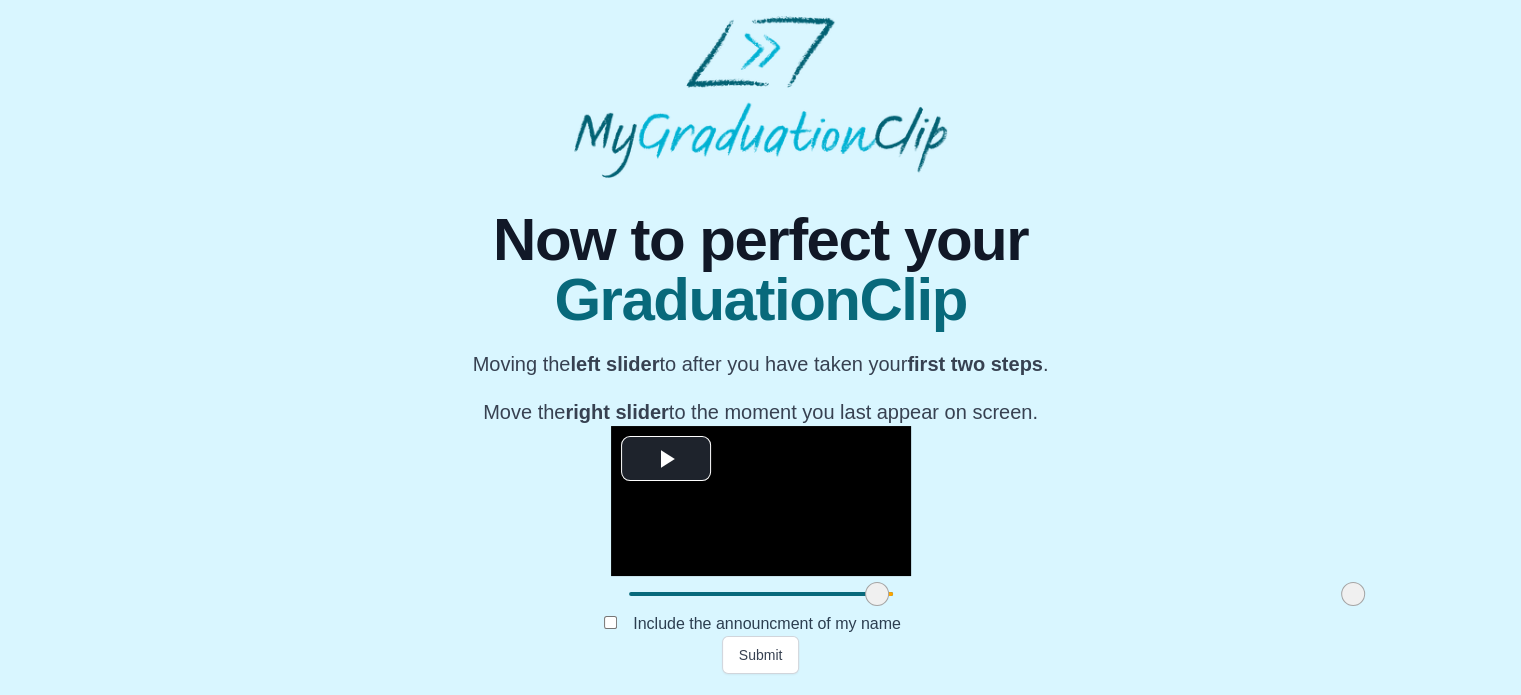drag, startPoint x: 1122, startPoint y: 604, endPoint x: 1151, endPoint y: 601, distance: 29.15476 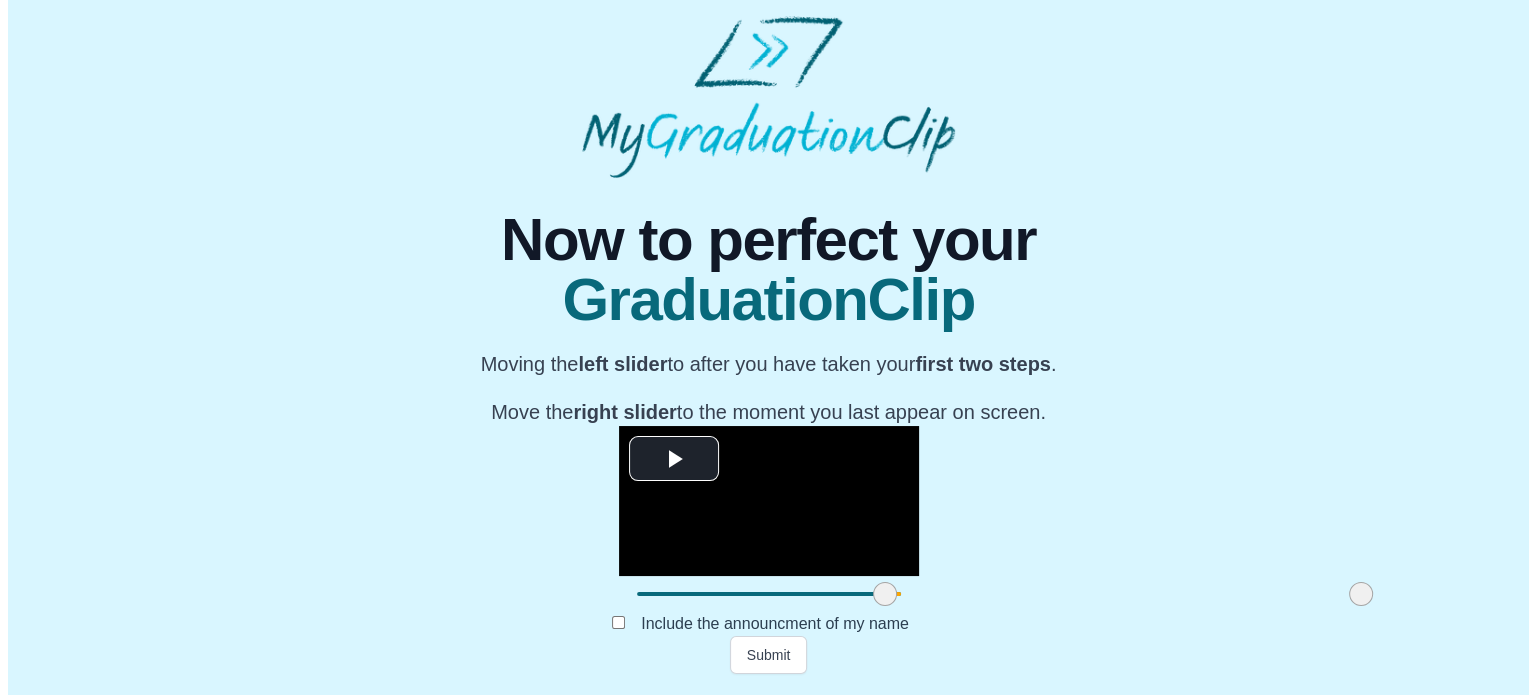 scroll, scrollTop: 0, scrollLeft: 0, axis: both 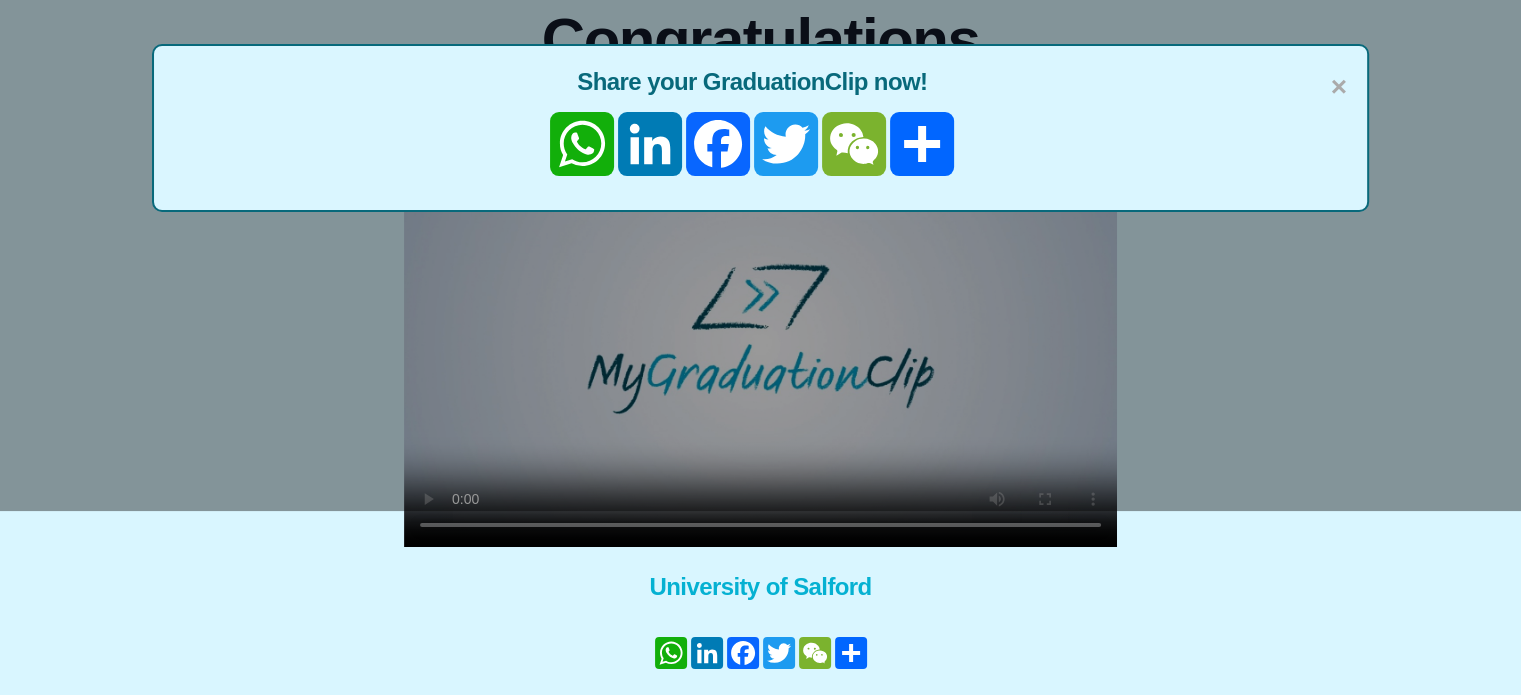 click on "×" at bounding box center [1339, 87] 